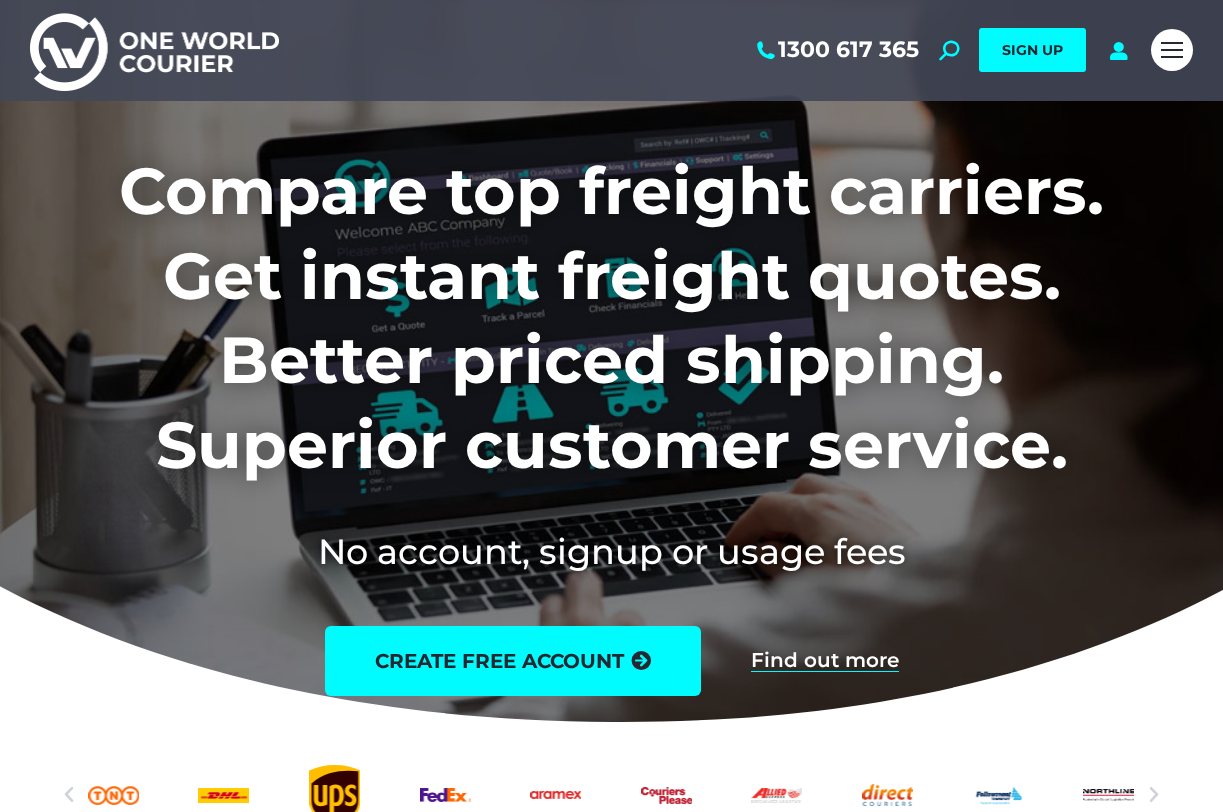 click on "SIGN UP" at bounding box center (1032, 50) 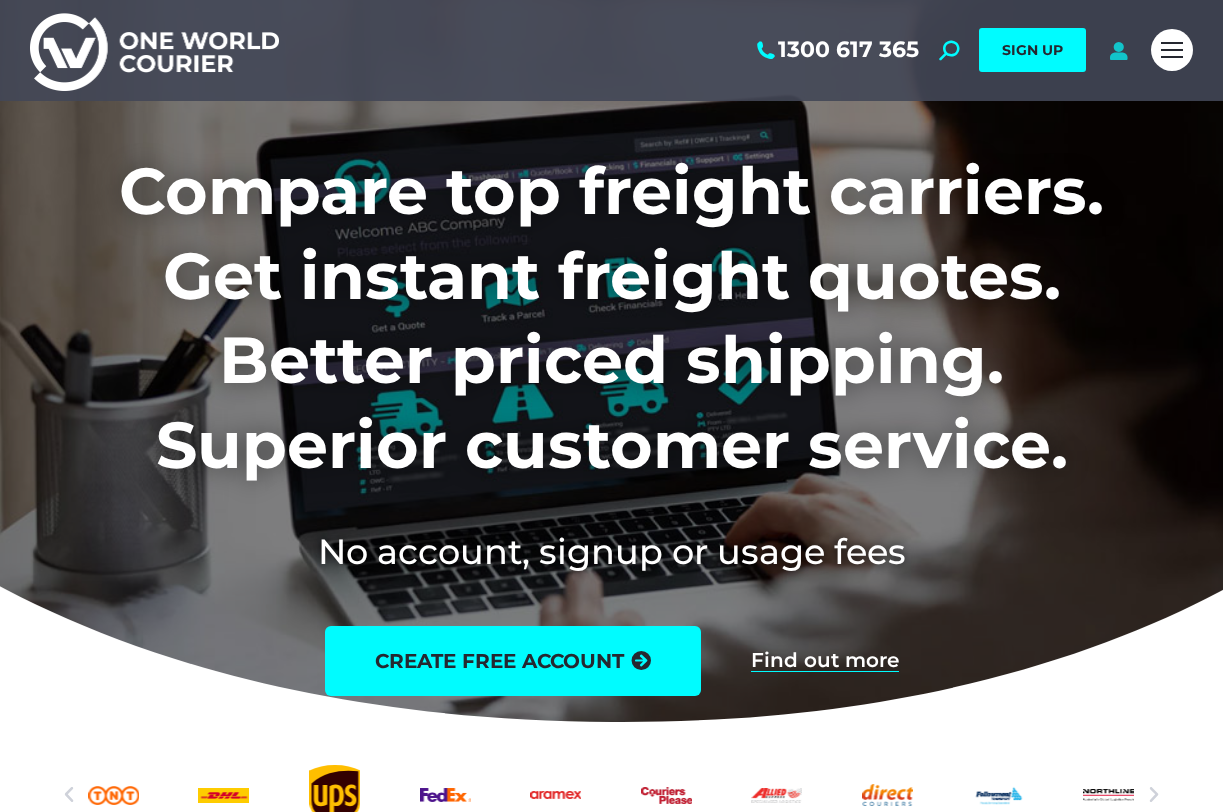scroll, scrollTop: 0, scrollLeft: 0, axis: both 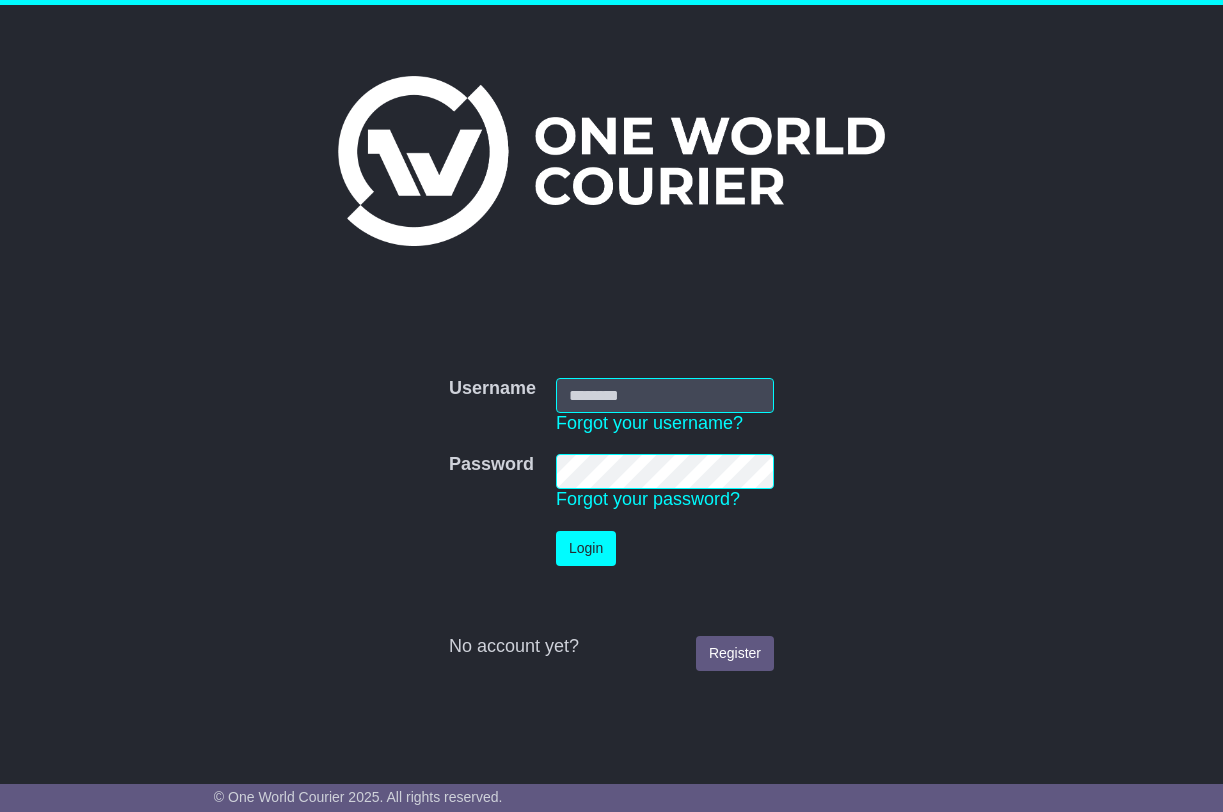 click on "Username" at bounding box center (665, 395) 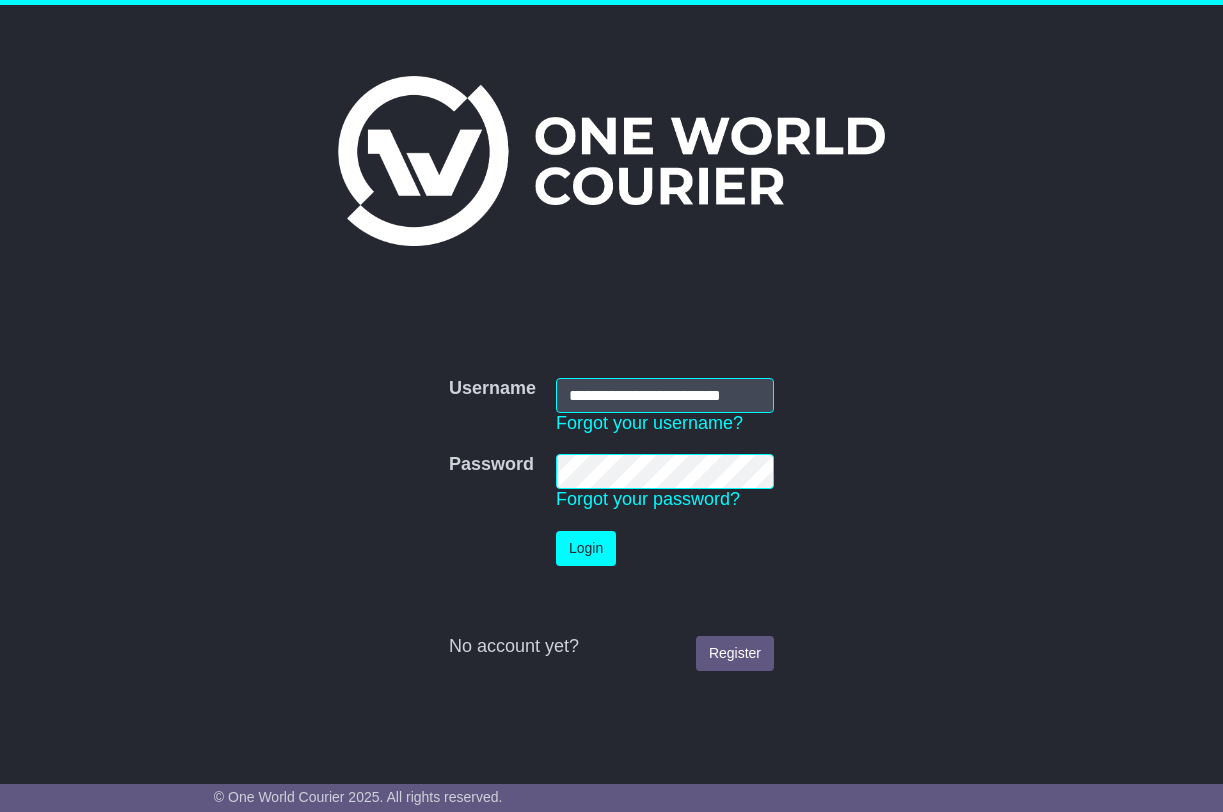 scroll, scrollTop: 0, scrollLeft: 4, axis: horizontal 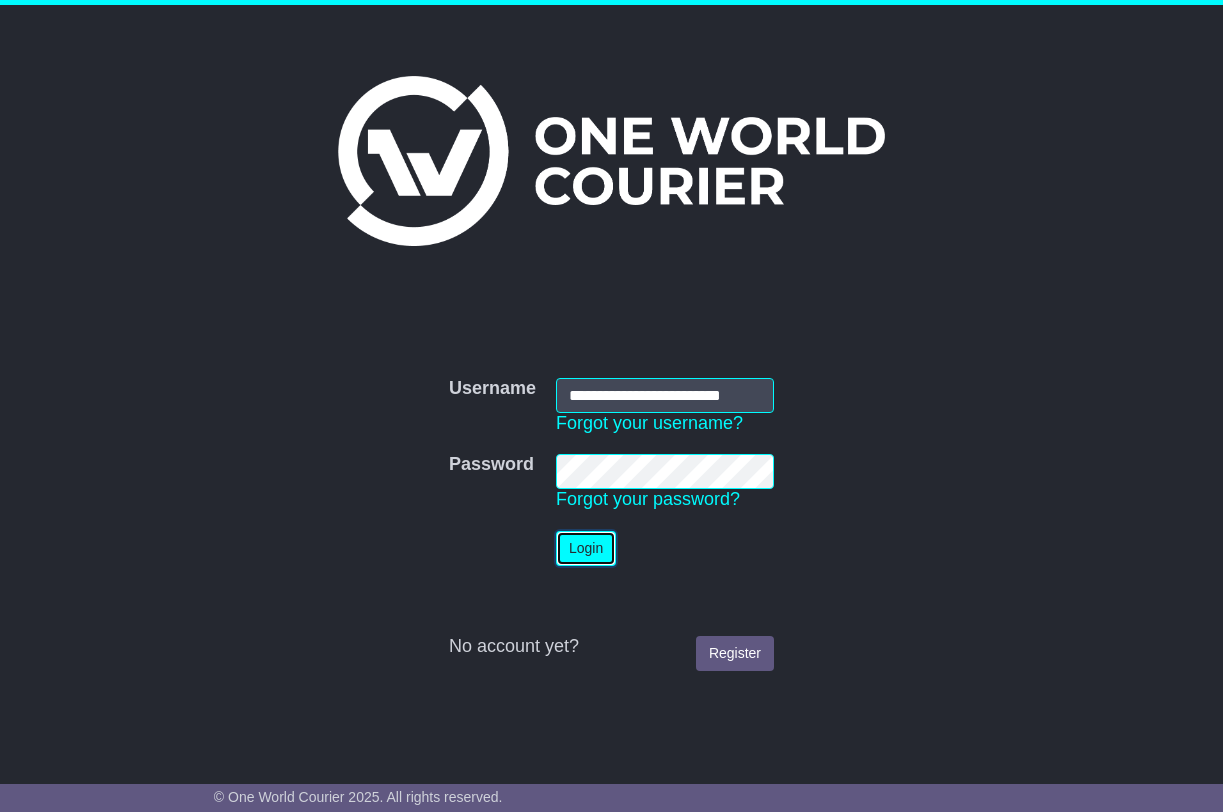 click on "Login" at bounding box center [586, 548] 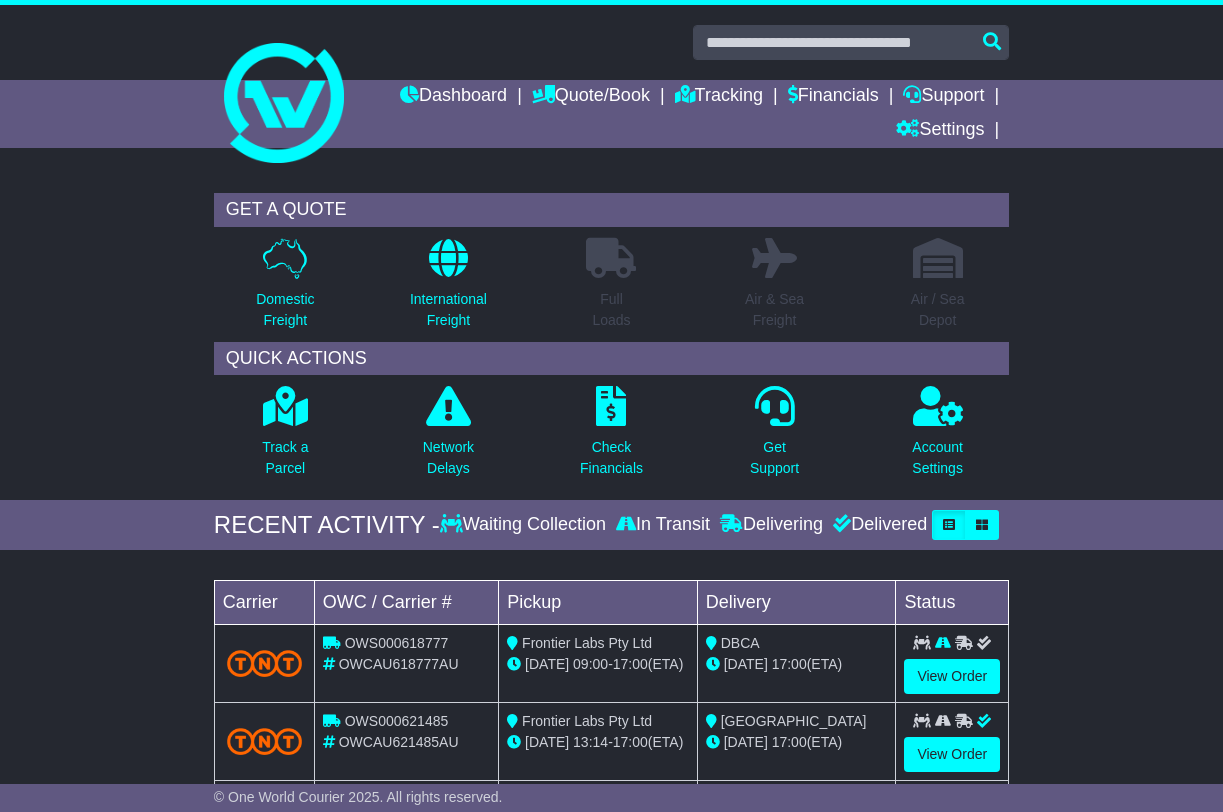 scroll, scrollTop: 29, scrollLeft: 0, axis: vertical 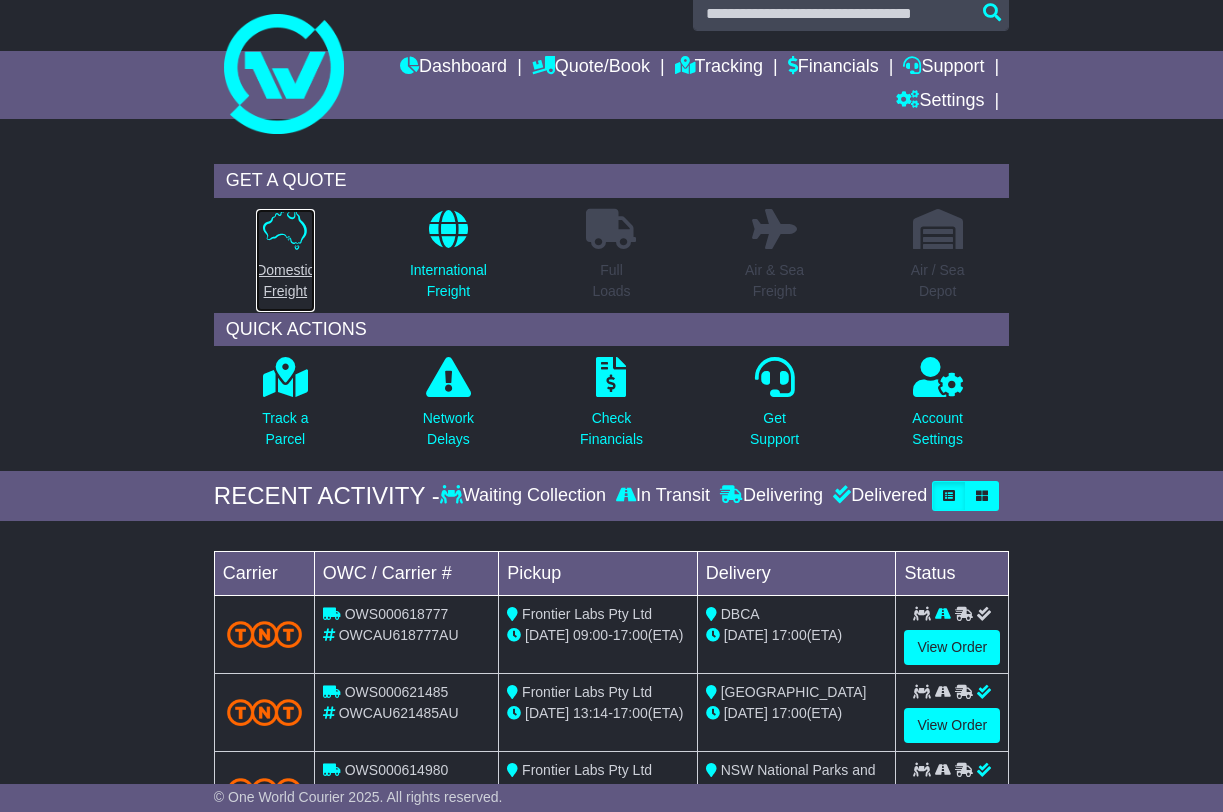 click on "Domestic Freight" at bounding box center [285, 281] 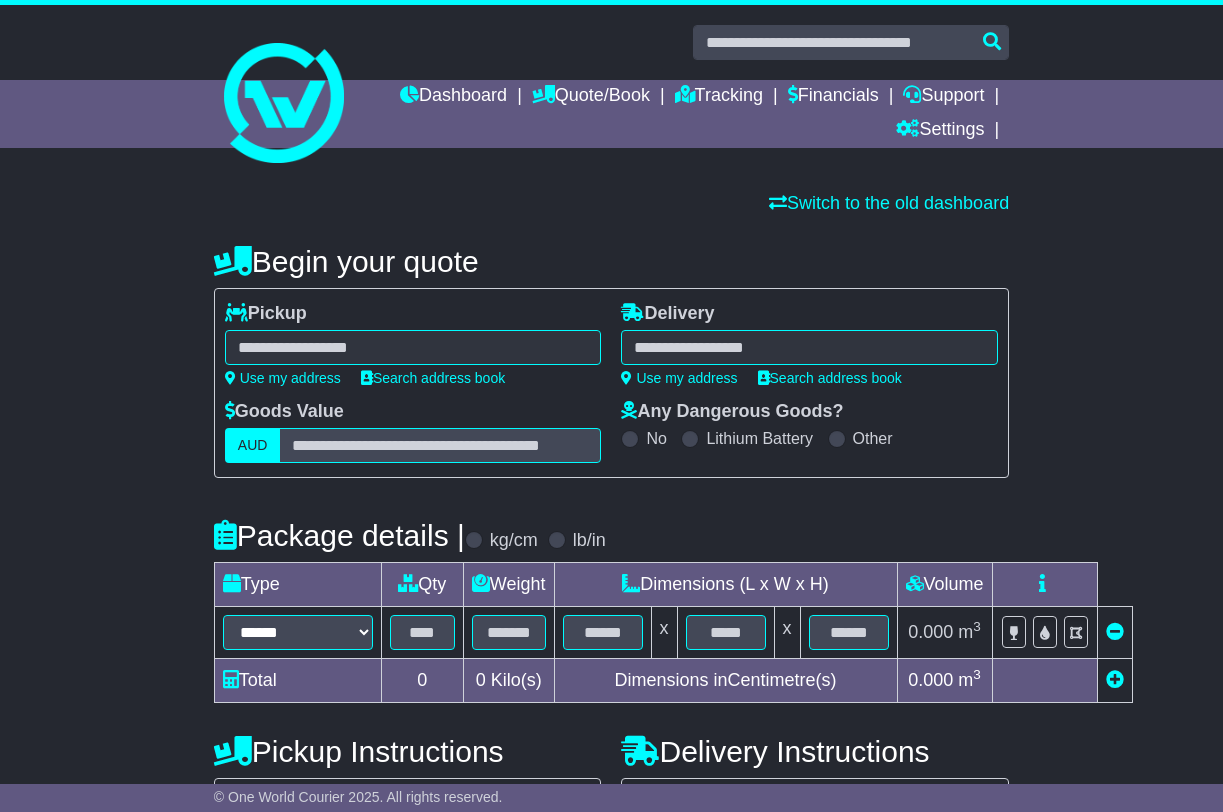 scroll, scrollTop: 0, scrollLeft: 0, axis: both 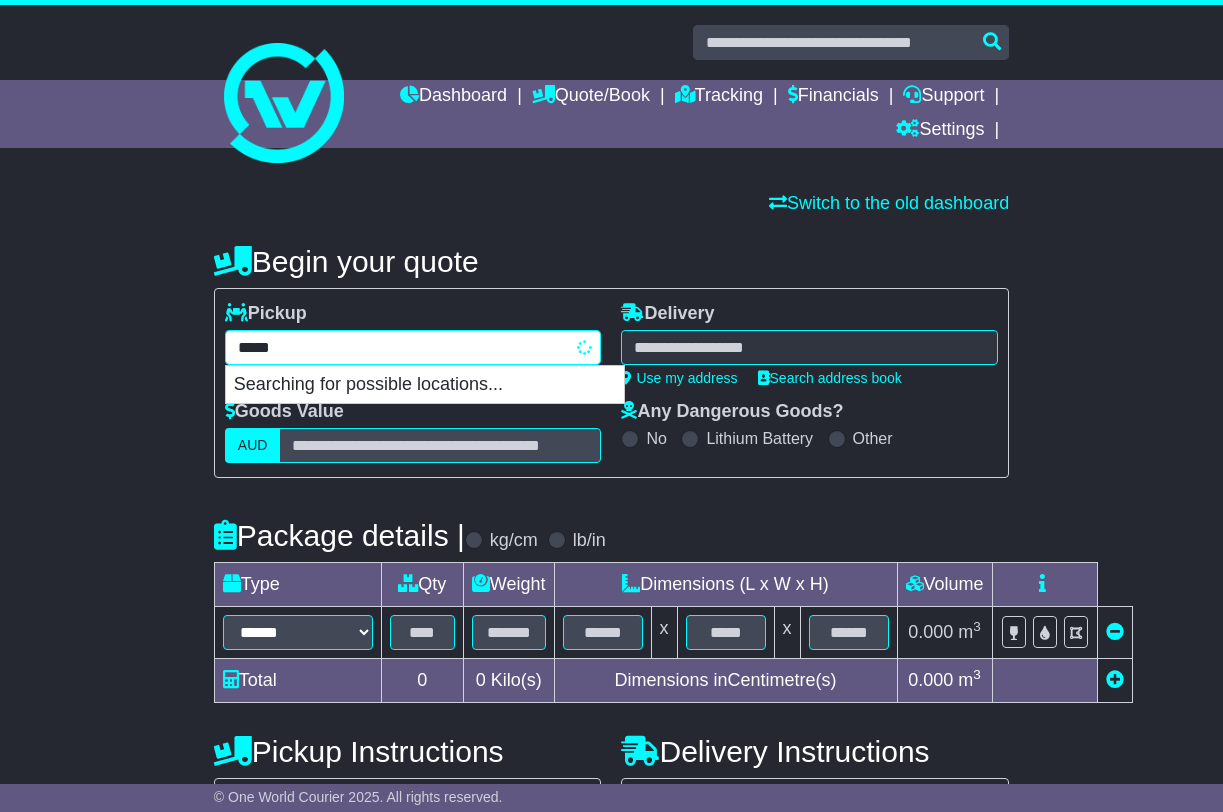 type on "******" 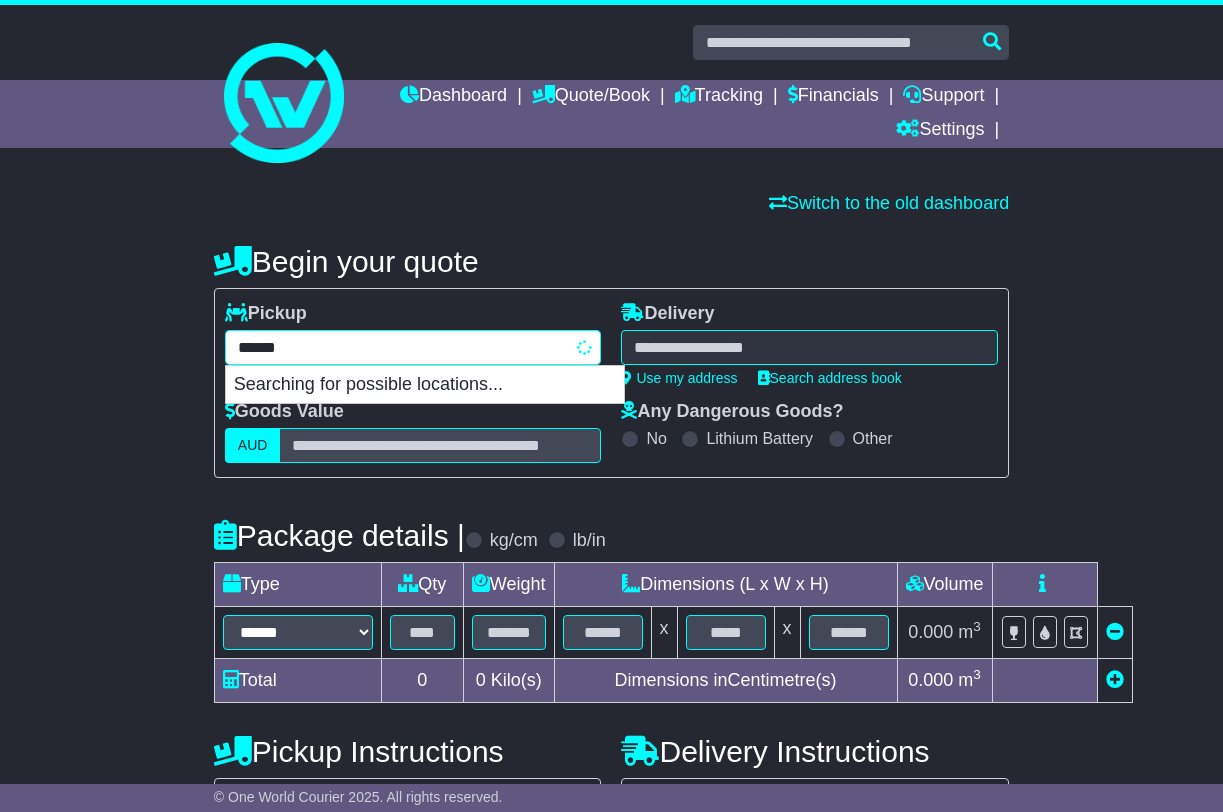 type on "**********" 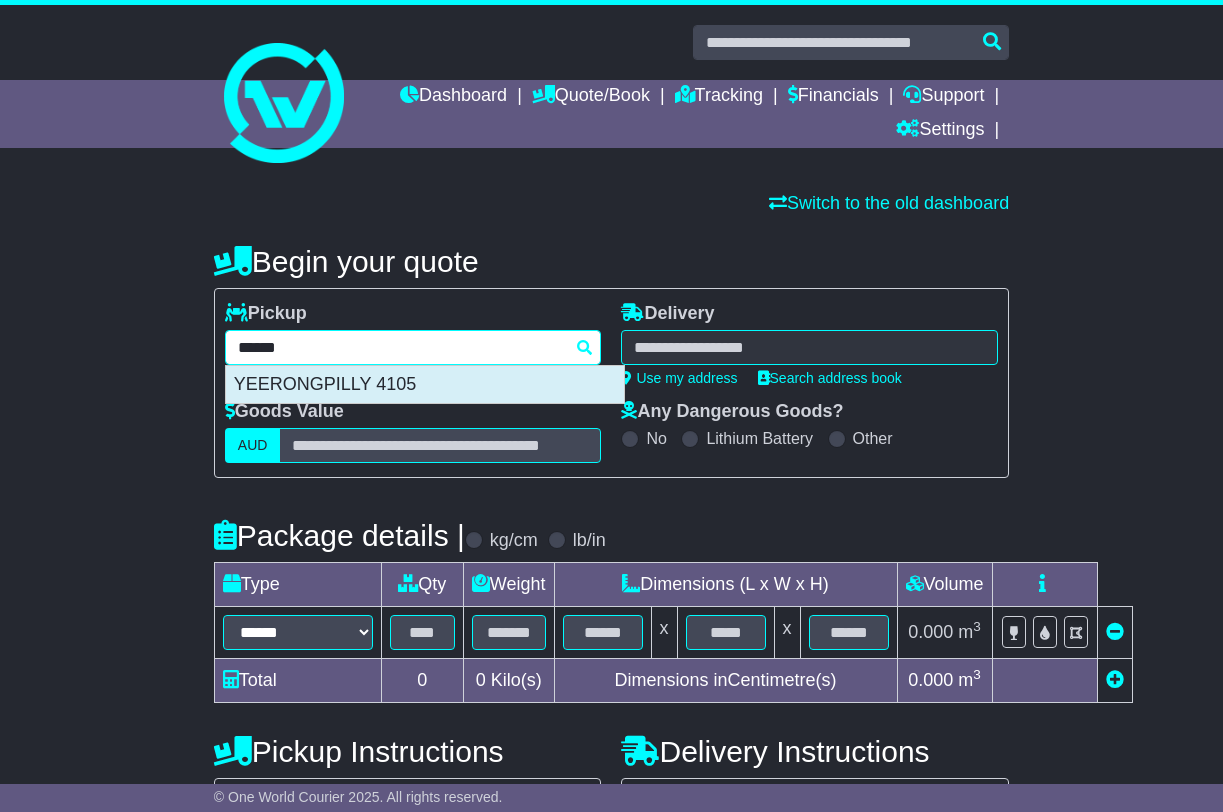 click on "YEERONGPILLY 4105" at bounding box center (425, 385) 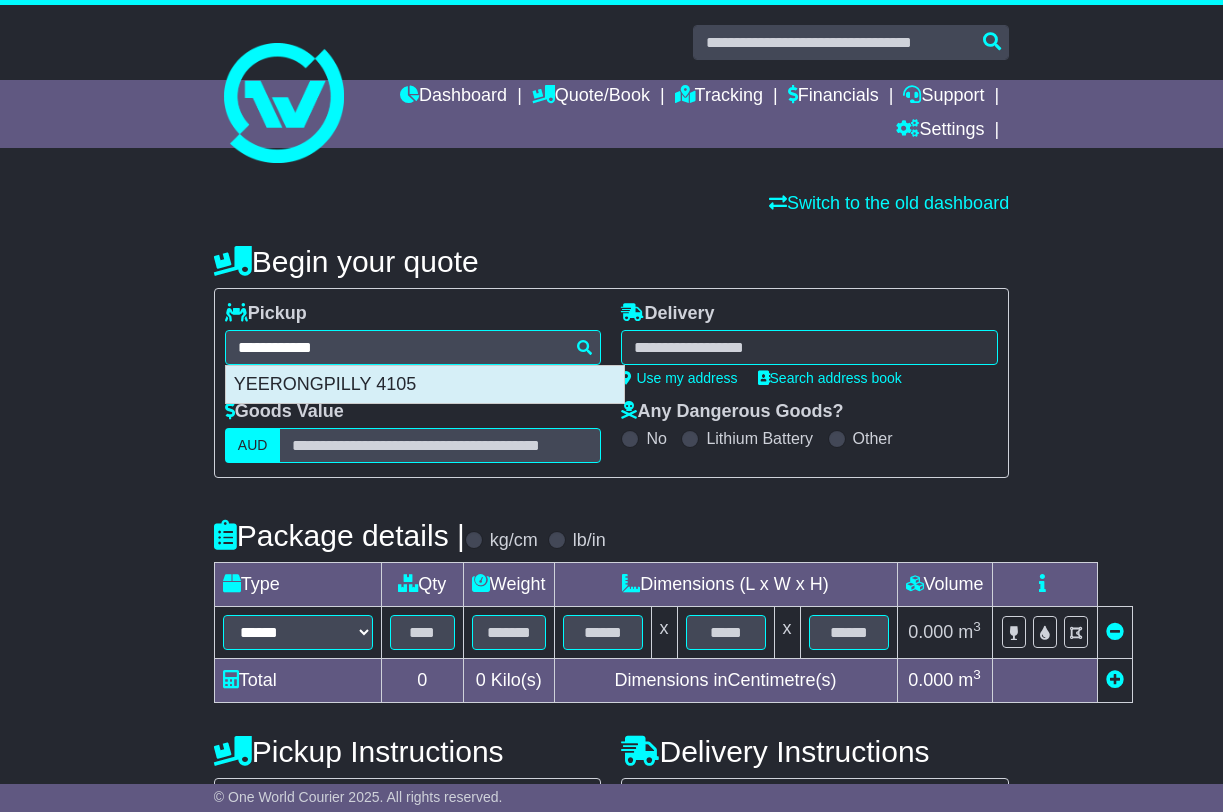 type on "**********" 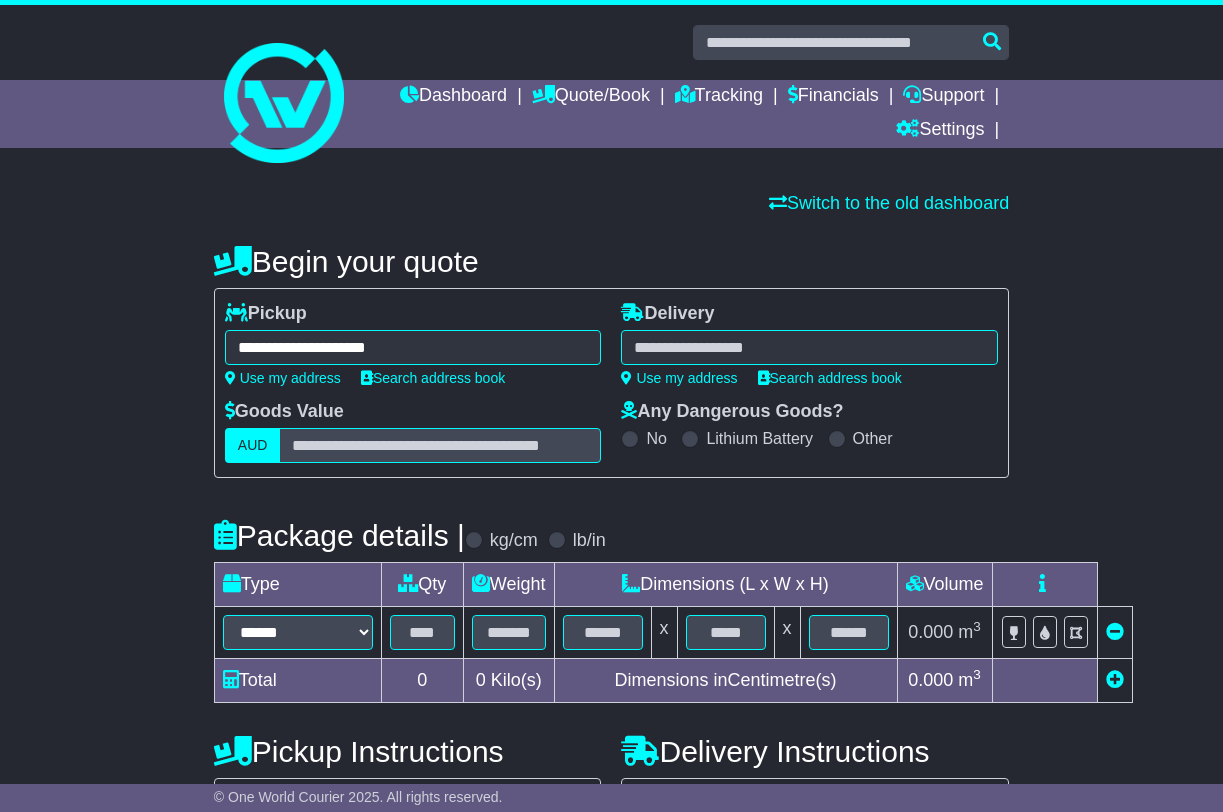 click at bounding box center [809, 347] 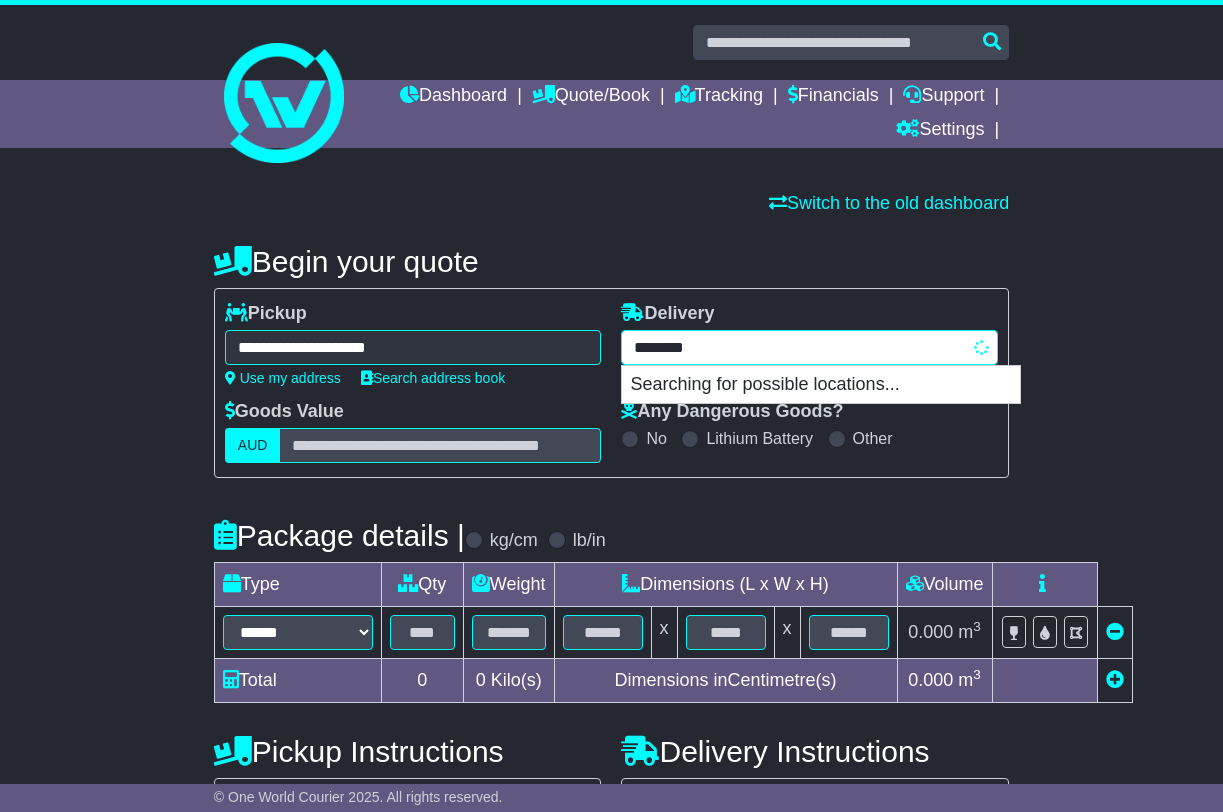 type on "*********" 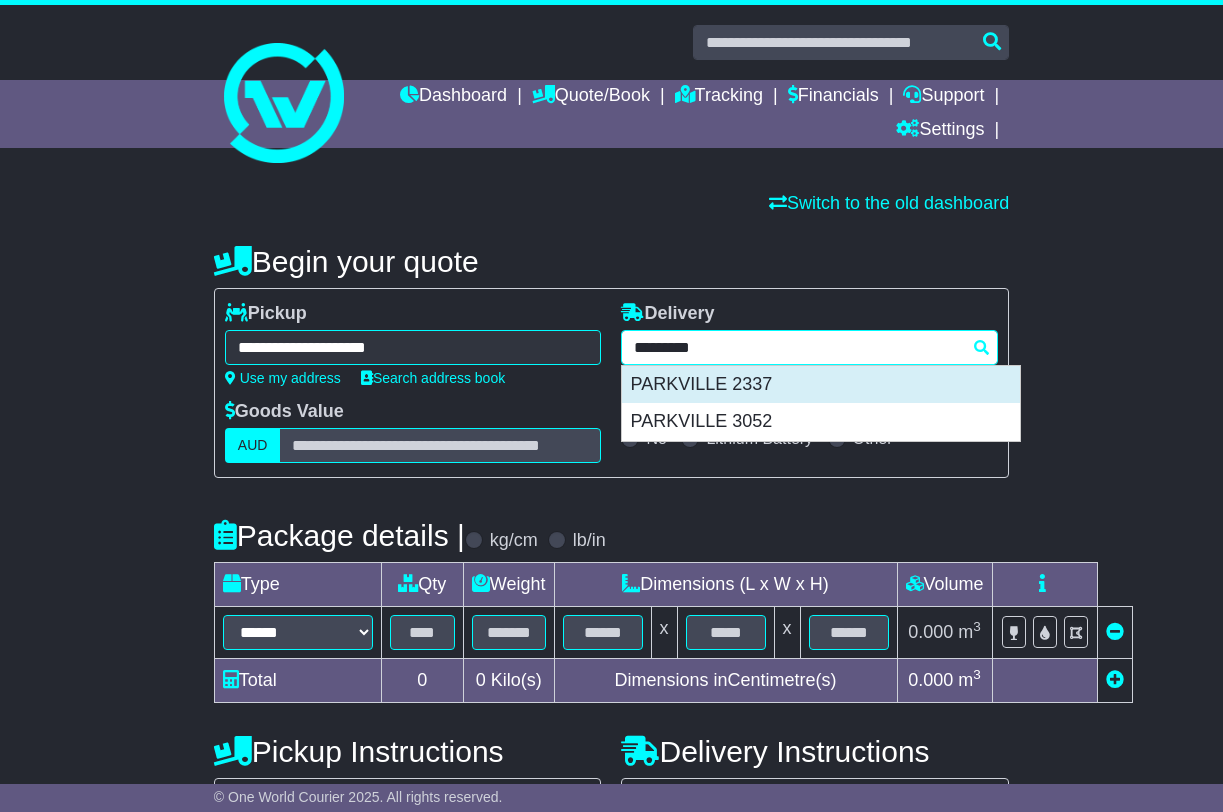click on "PARKVILLE 2337" at bounding box center (821, 385) 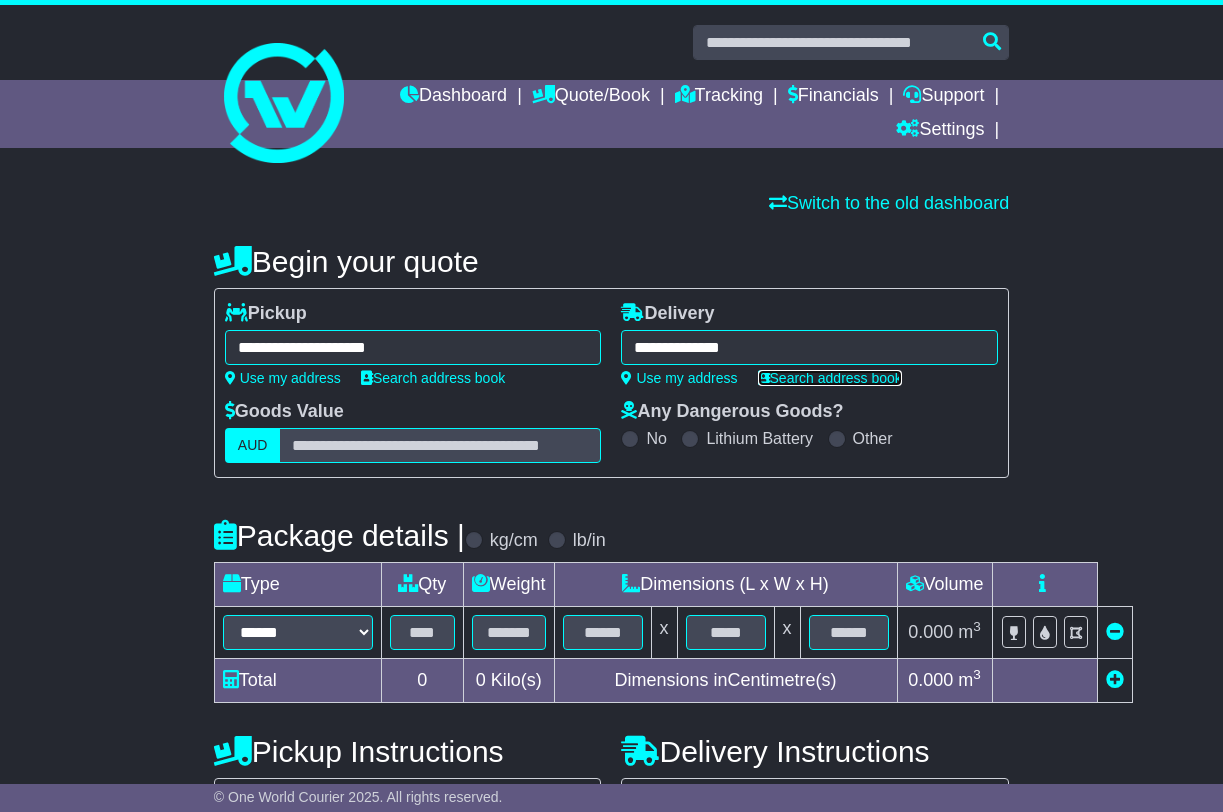 click on "Search address book" at bounding box center (830, 378) 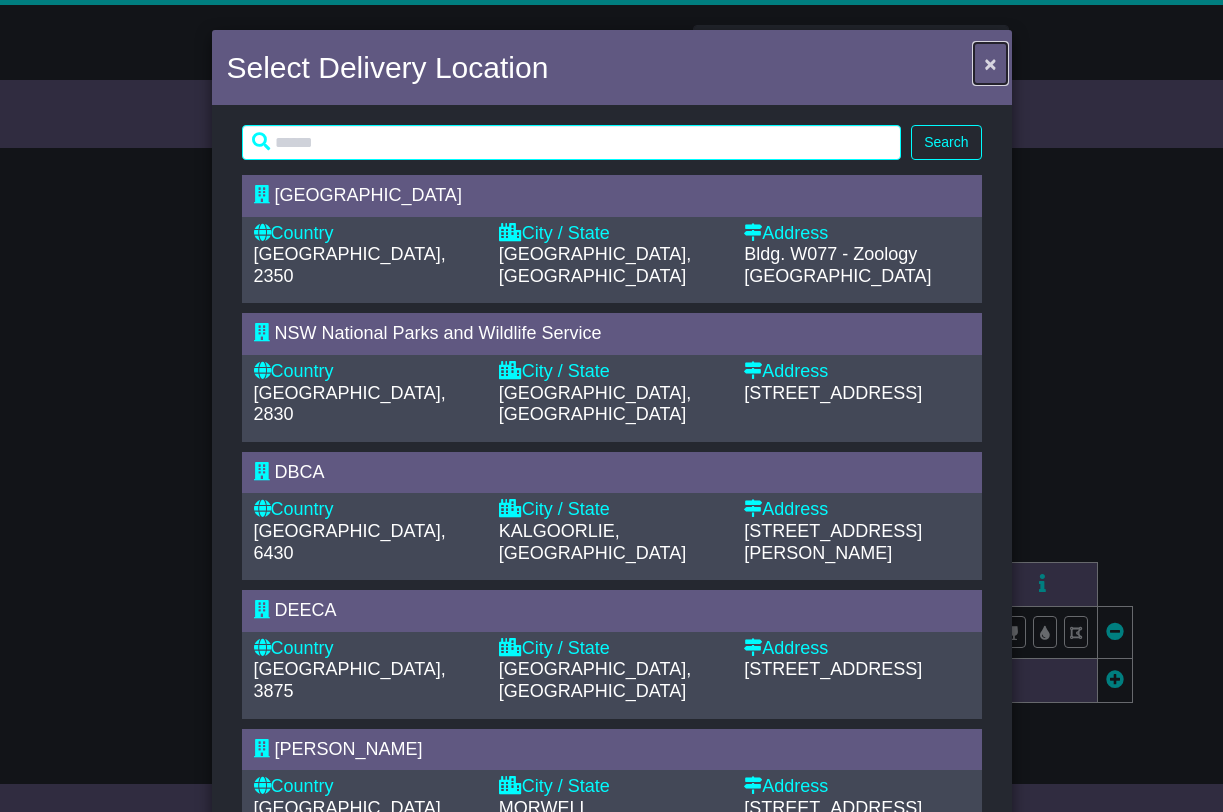click on "×" at bounding box center (990, 63) 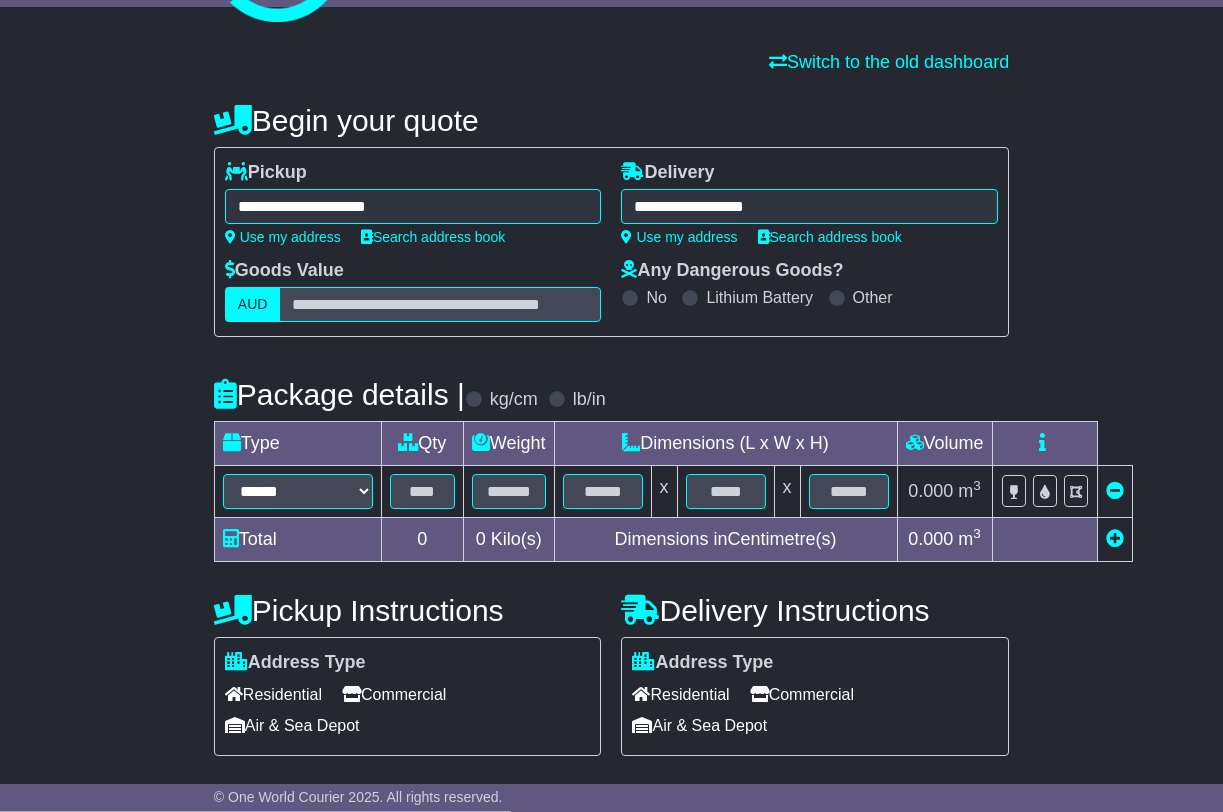 scroll, scrollTop: 150, scrollLeft: 0, axis: vertical 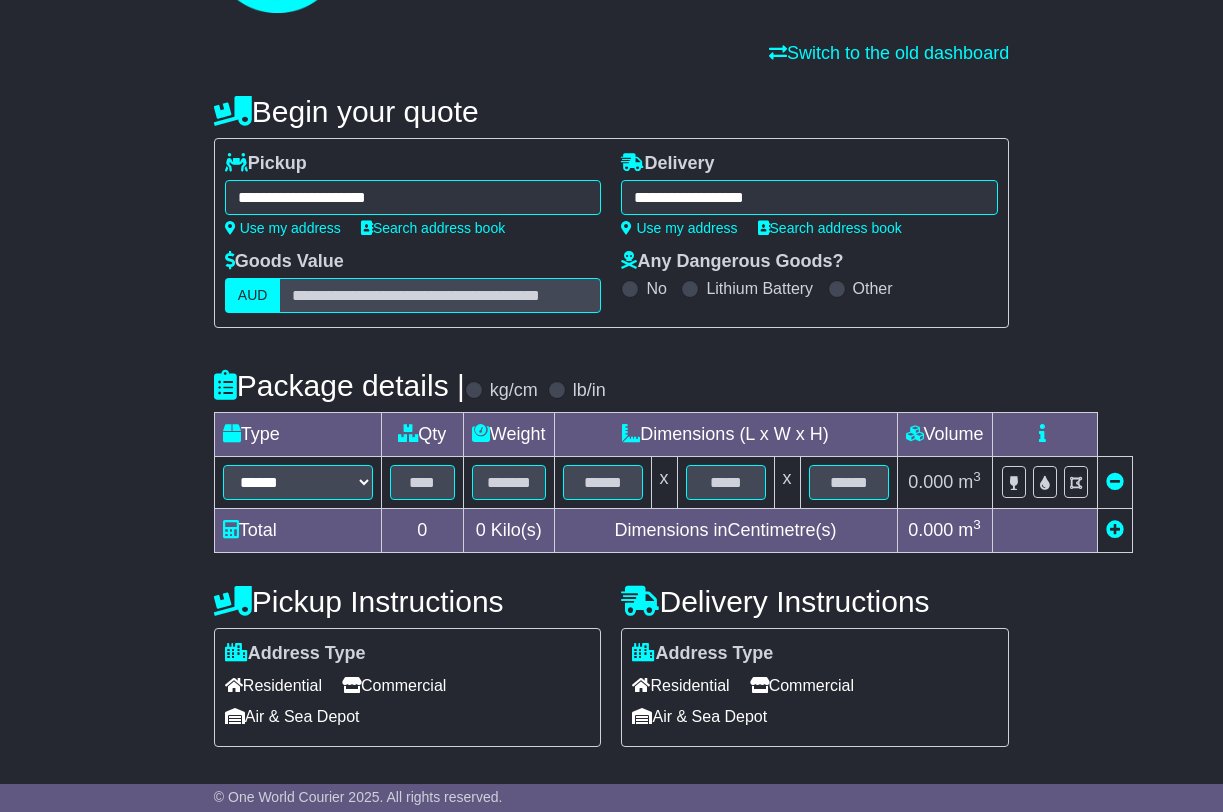 click on "**********" at bounding box center [809, 197] 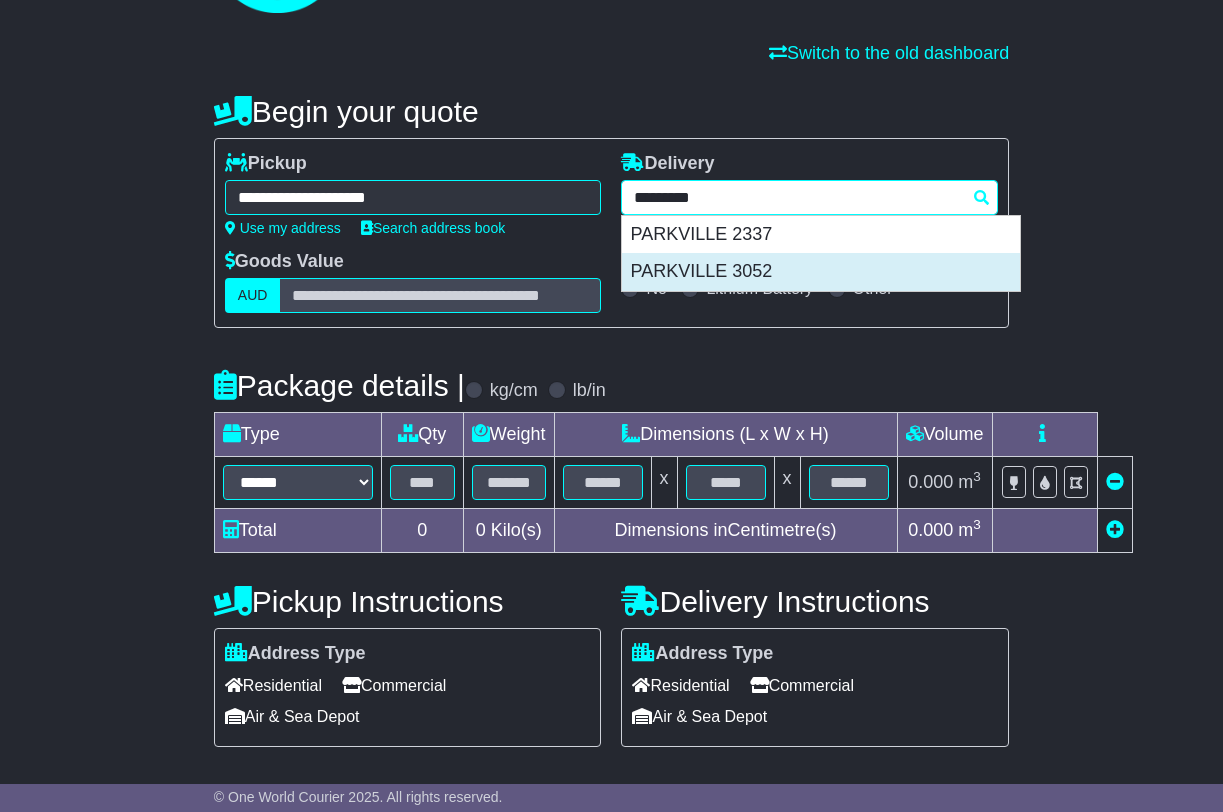 click on "PARKVILLE 3052" at bounding box center [821, 272] 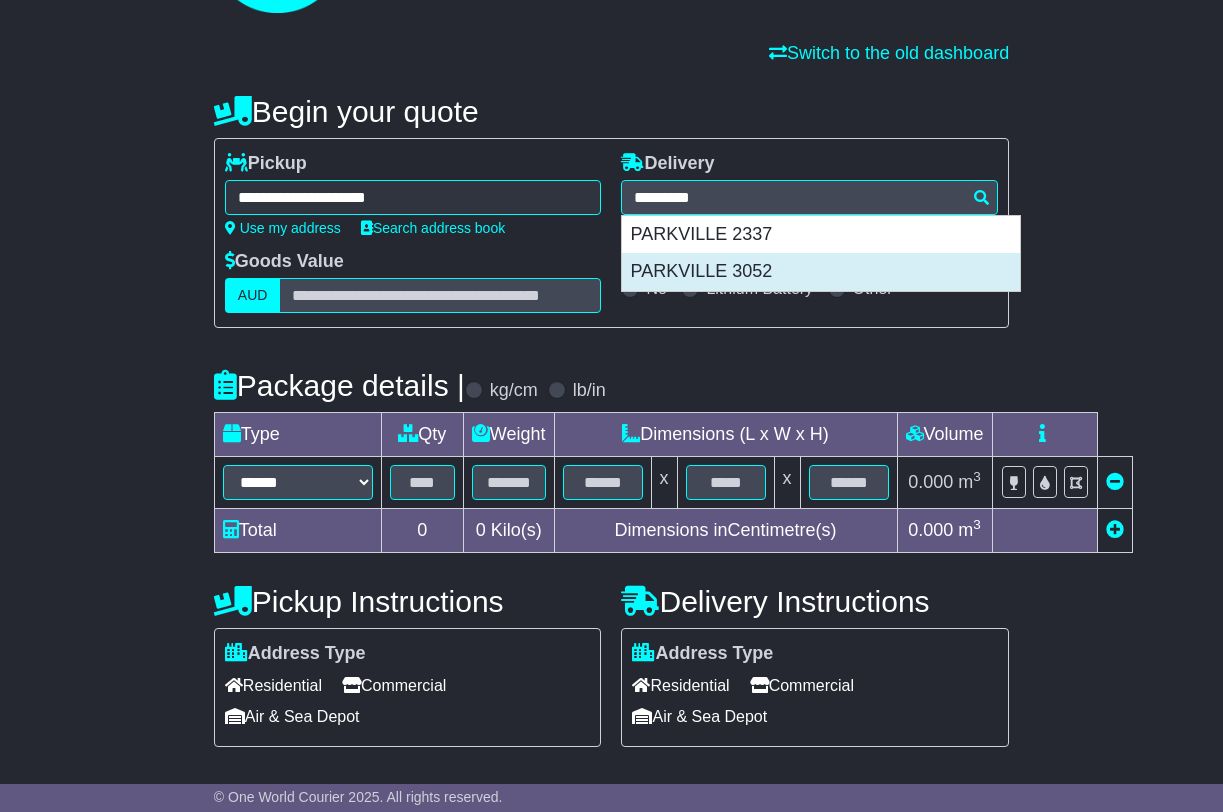 type on "**********" 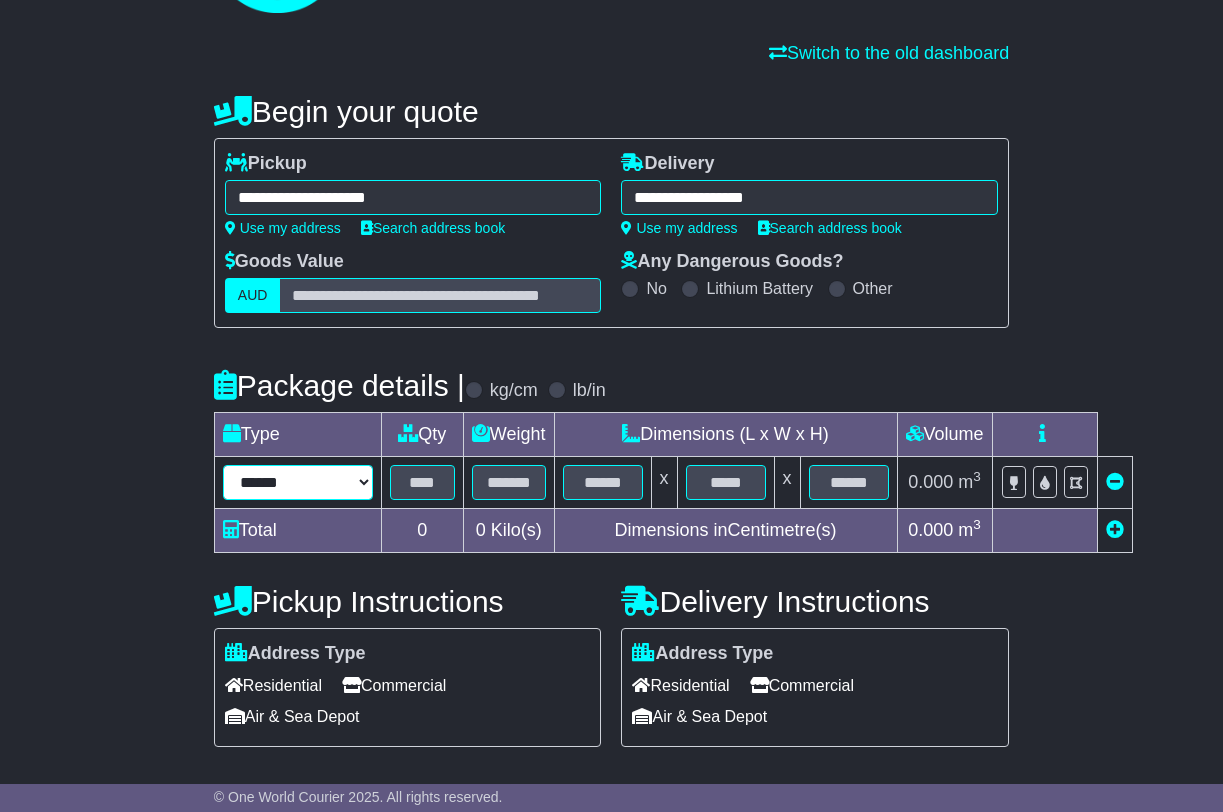 click on "**********" at bounding box center (298, 482) 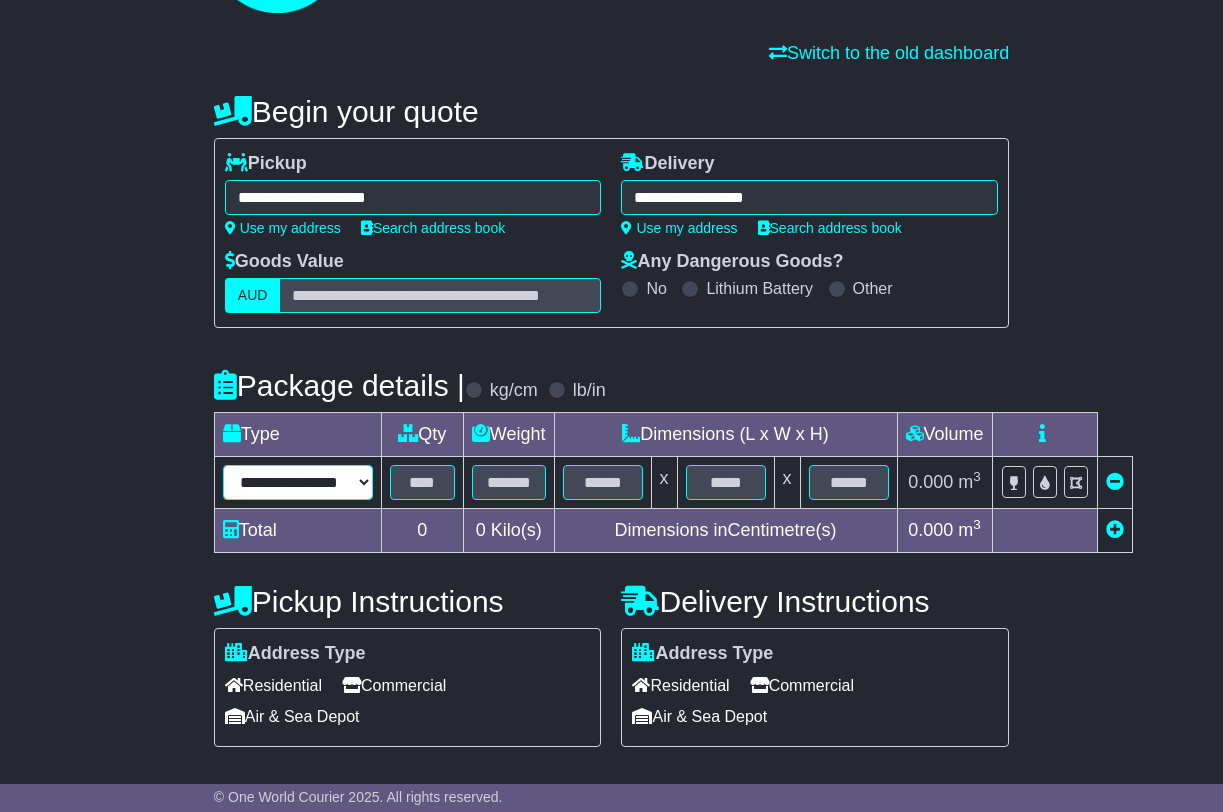 click on "**********" at bounding box center [0, 0] 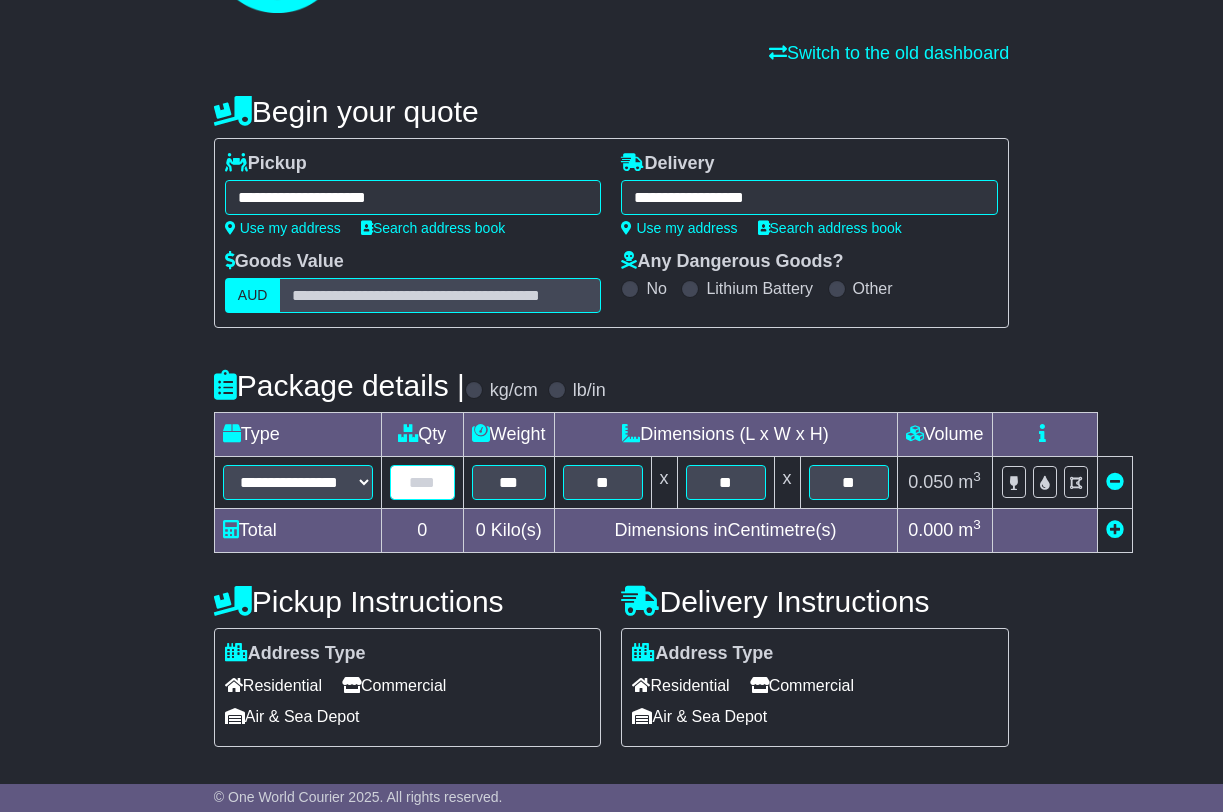 click at bounding box center [422, 482] 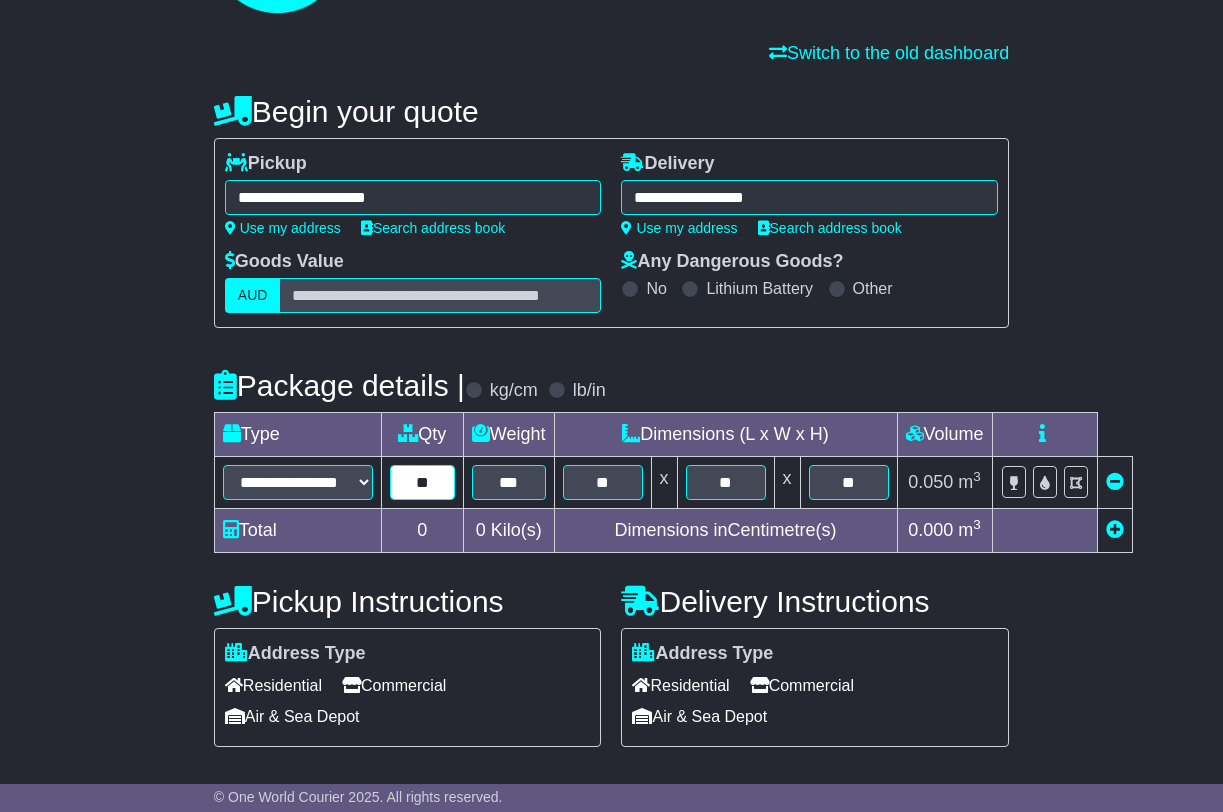 scroll, scrollTop: 310, scrollLeft: 0, axis: vertical 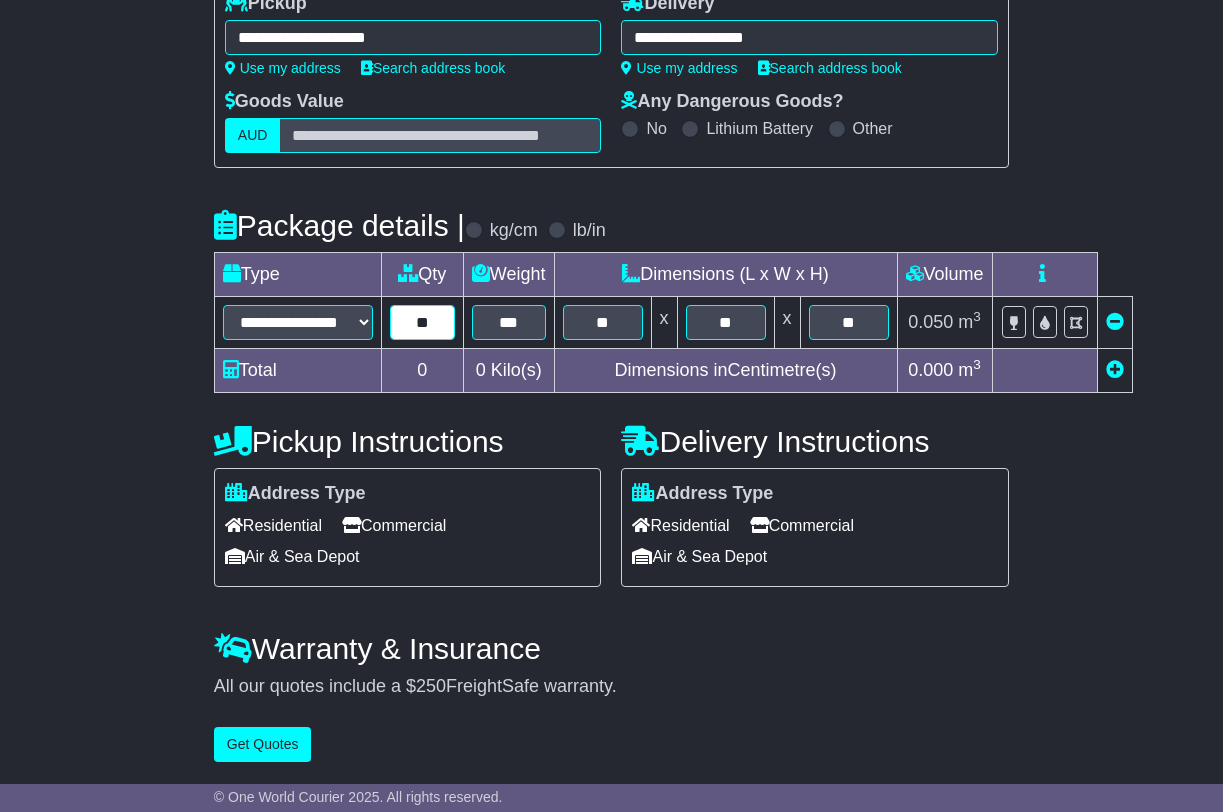 type on "**" 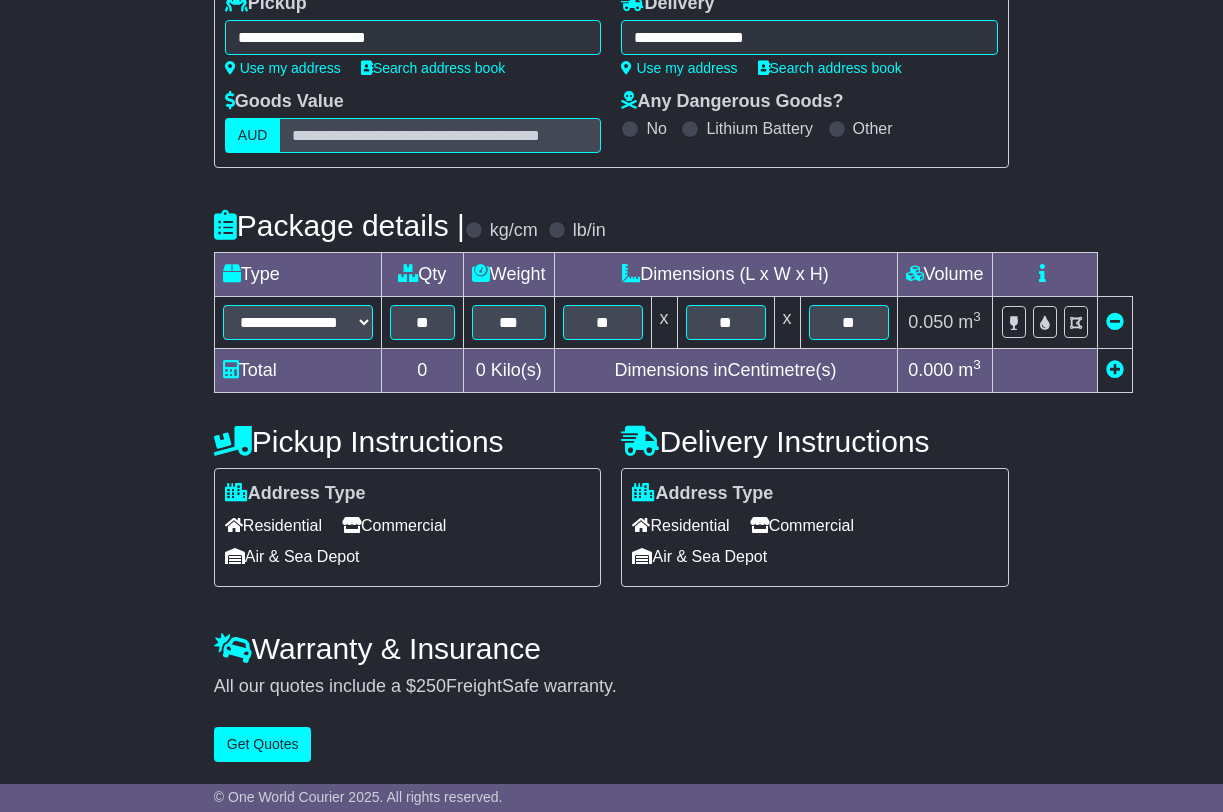 click on "Commercial" at bounding box center (394, 525) 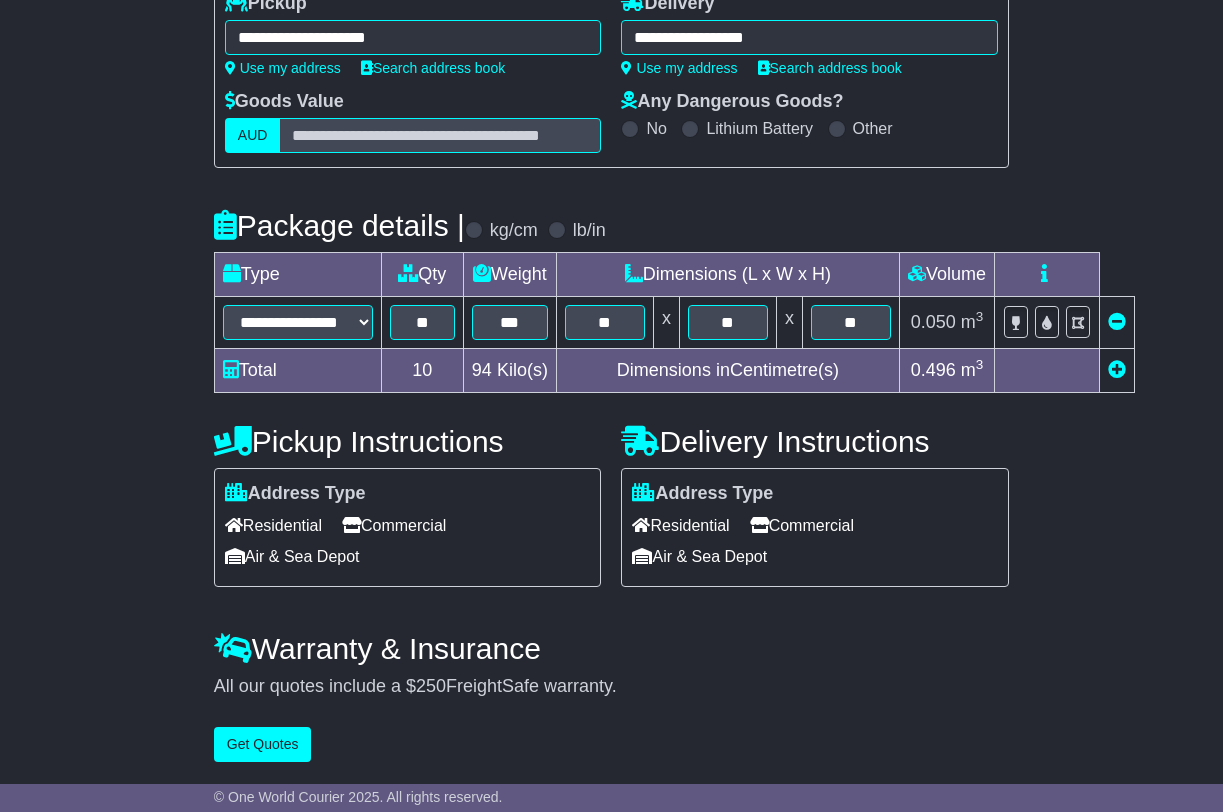 click on "Commercial" at bounding box center (802, 525) 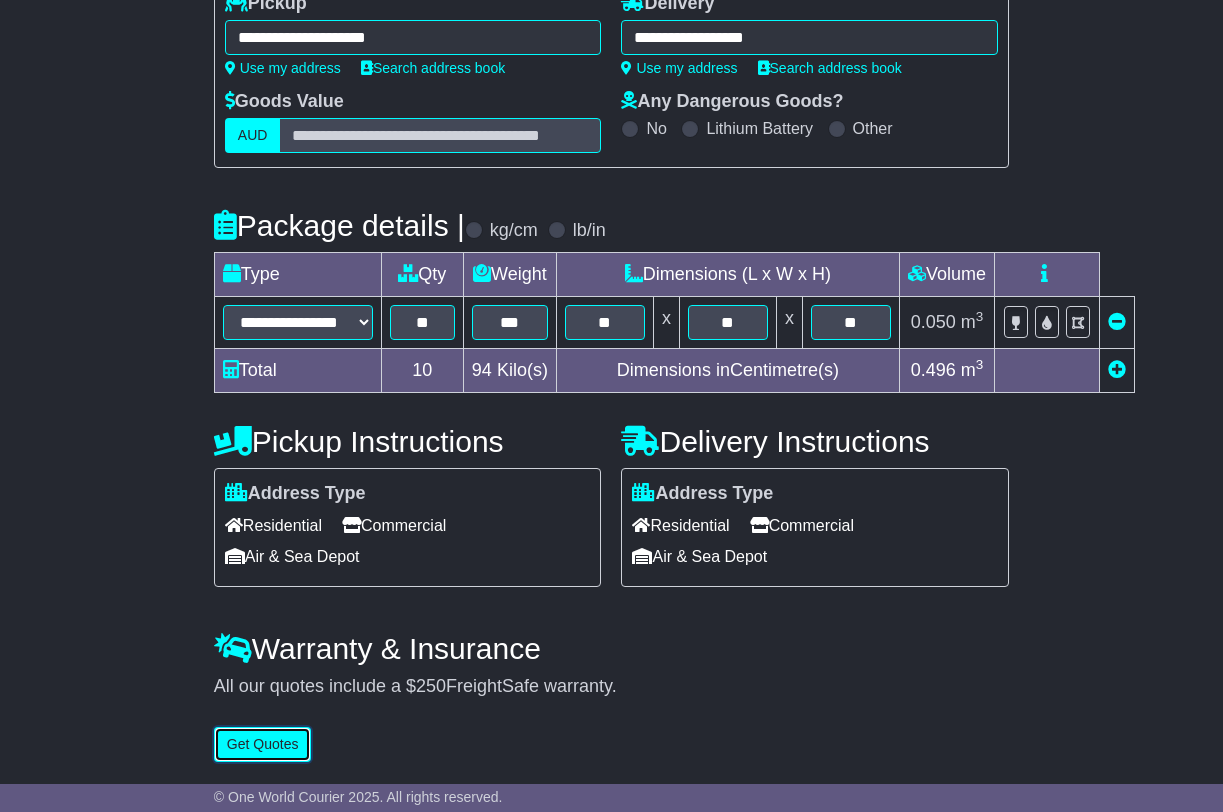 click on "Get Quotes" at bounding box center [263, 744] 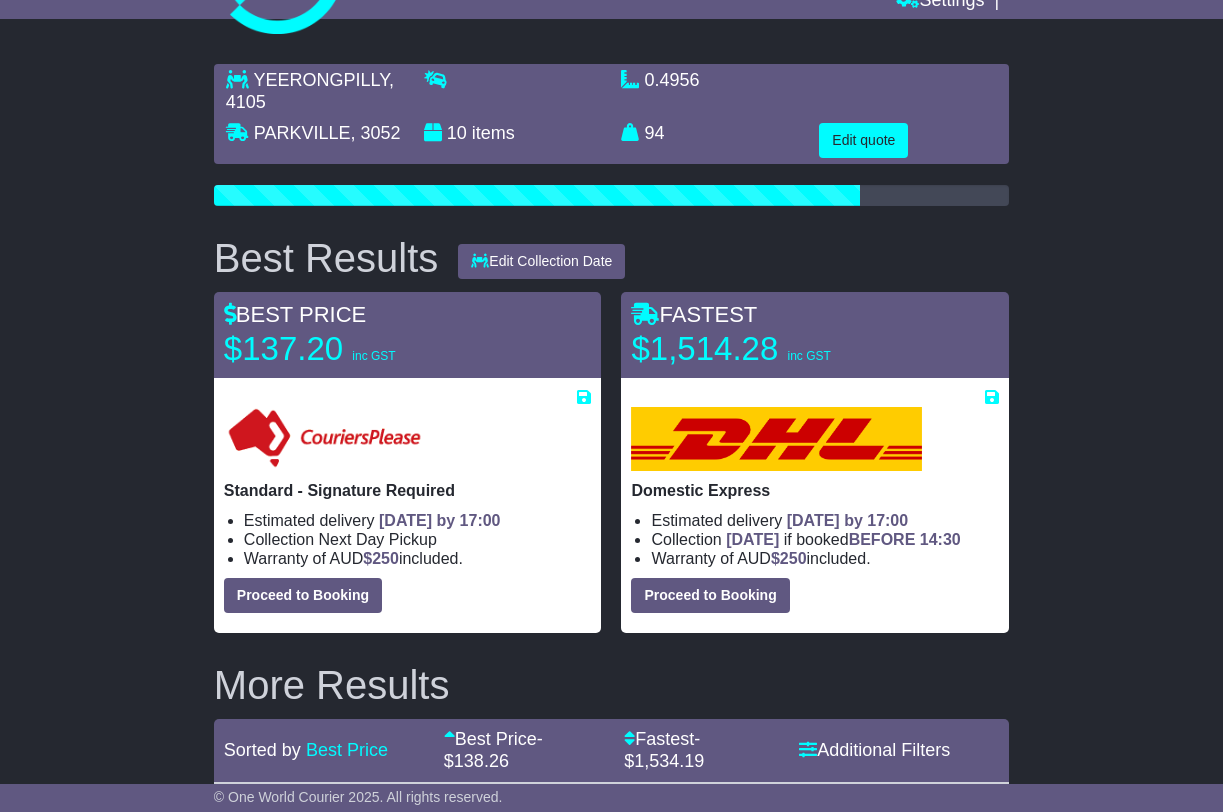 scroll, scrollTop: 130, scrollLeft: 0, axis: vertical 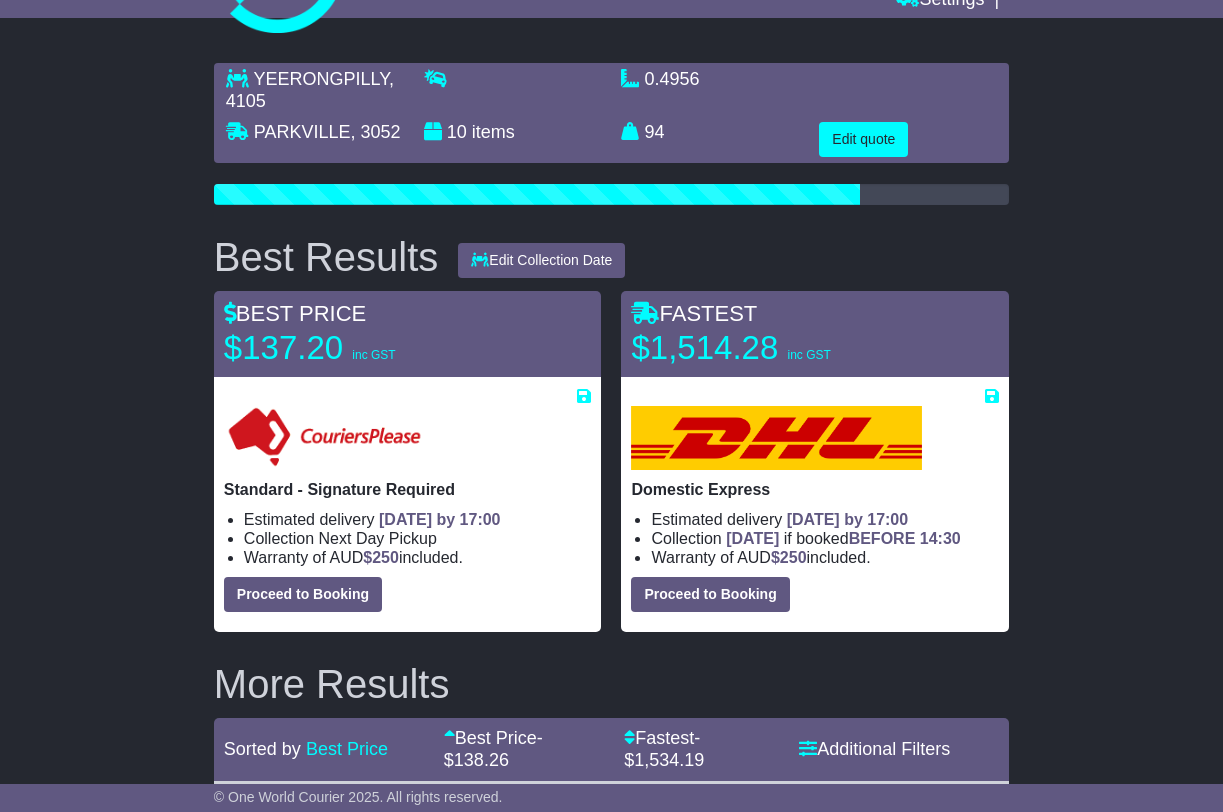 click at bounding box center [408, 438] 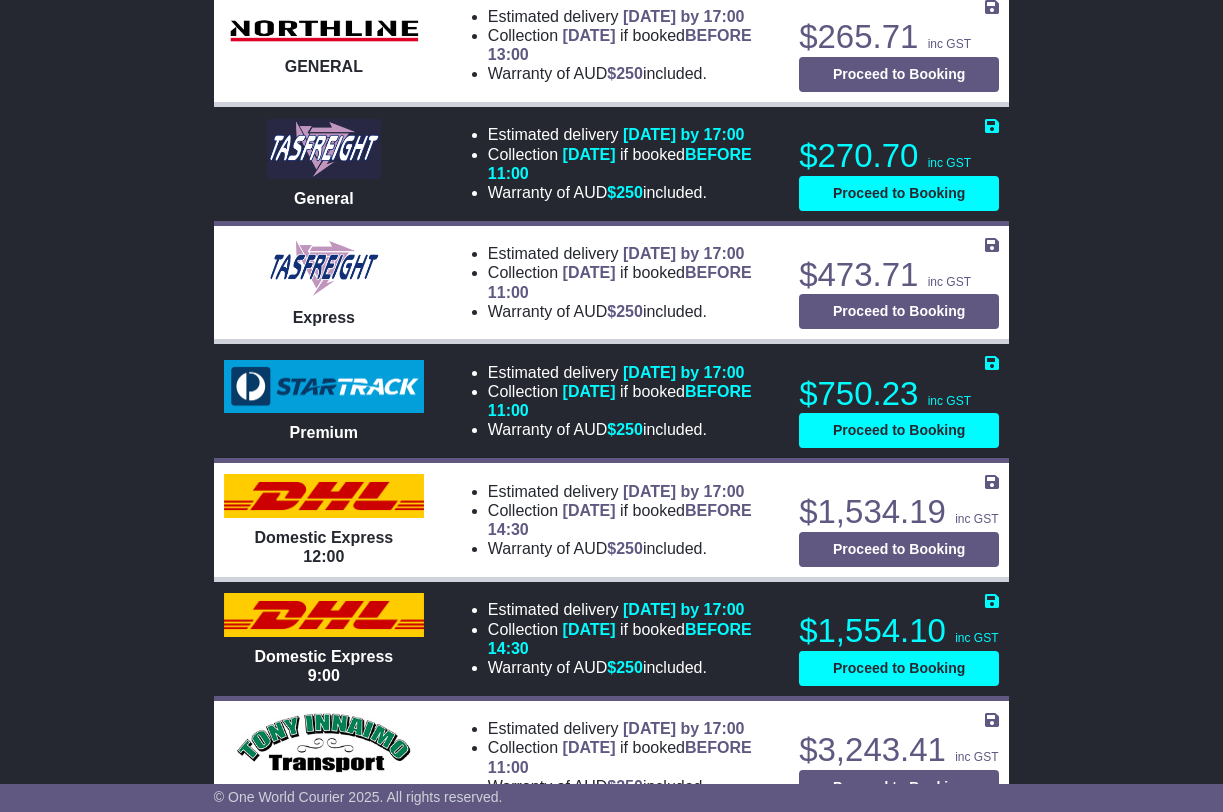 scroll, scrollTop: 2512, scrollLeft: 0, axis: vertical 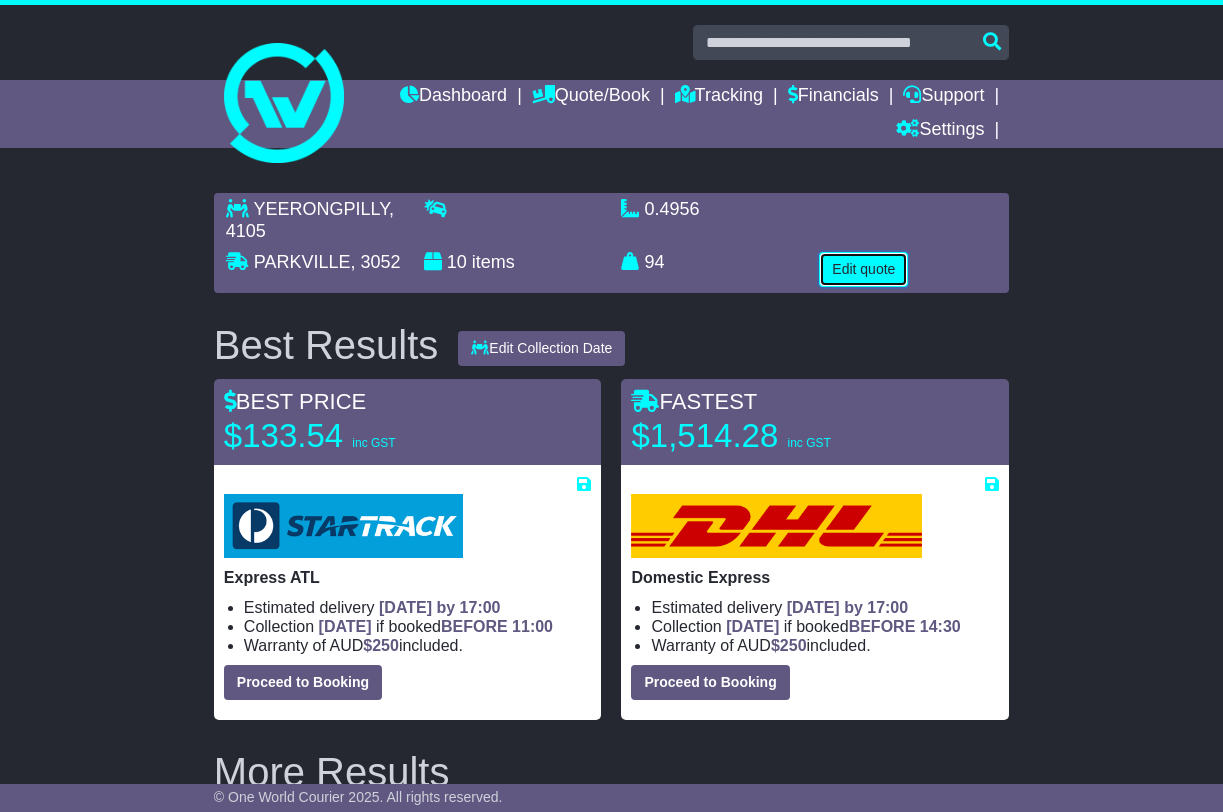 click on "Edit quote" at bounding box center (863, 269) 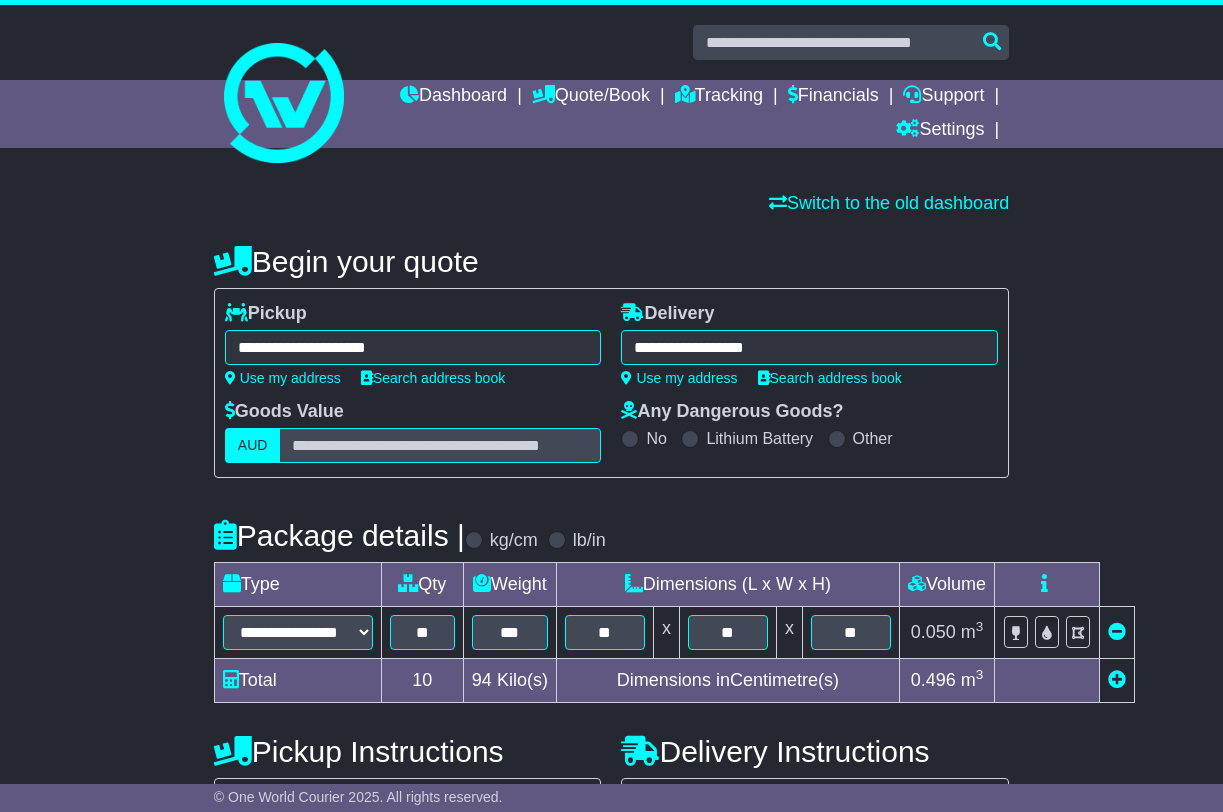 click on "**********" at bounding box center (809, 347) 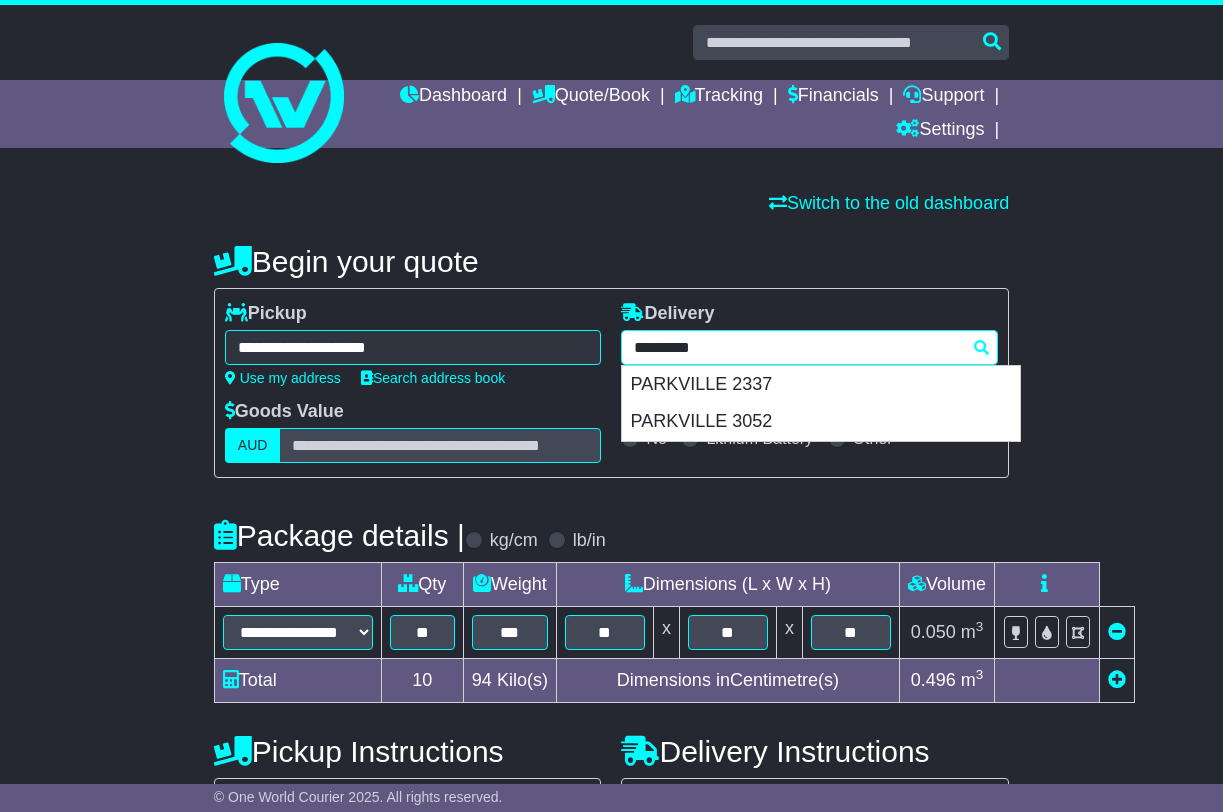 click on "*********" at bounding box center (809, 347) 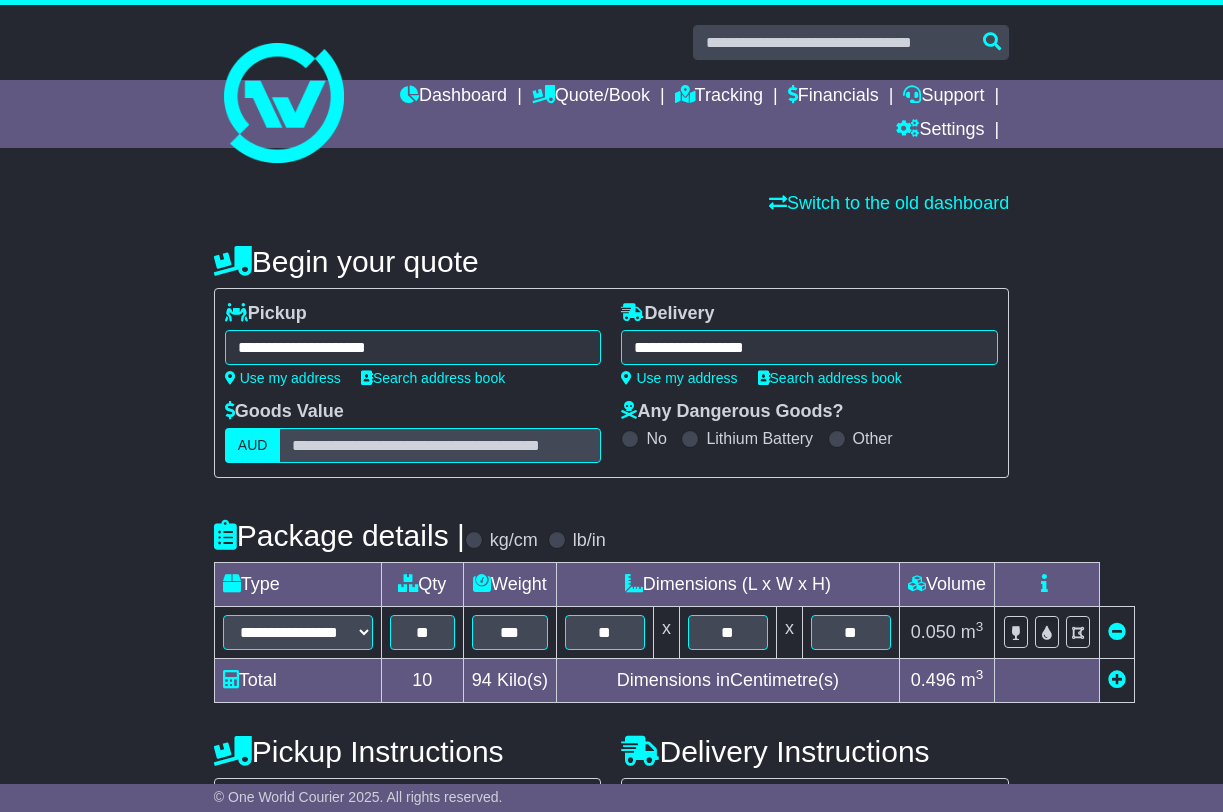click on "**********" at bounding box center (809, 347) 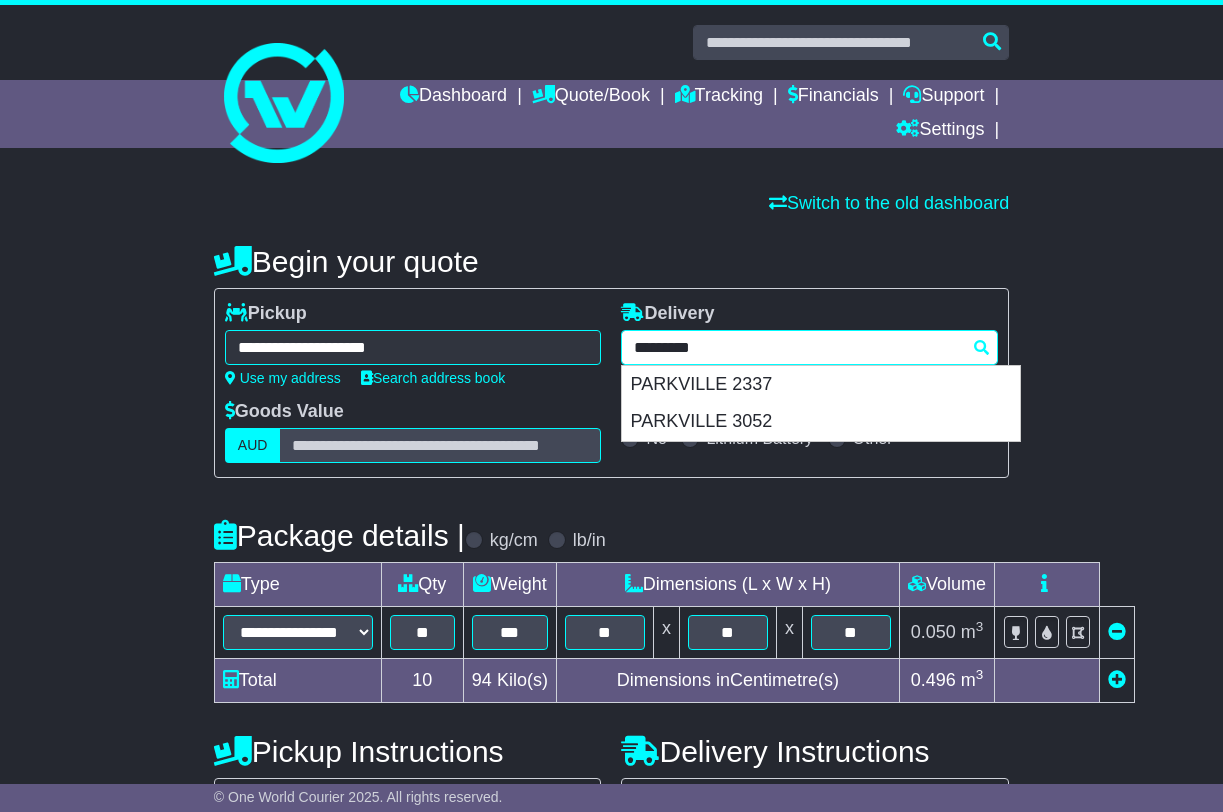 drag, startPoint x: 808, startPoint y: 336, endPoint x: 557, endPoint y: 280, distance: 257.17114 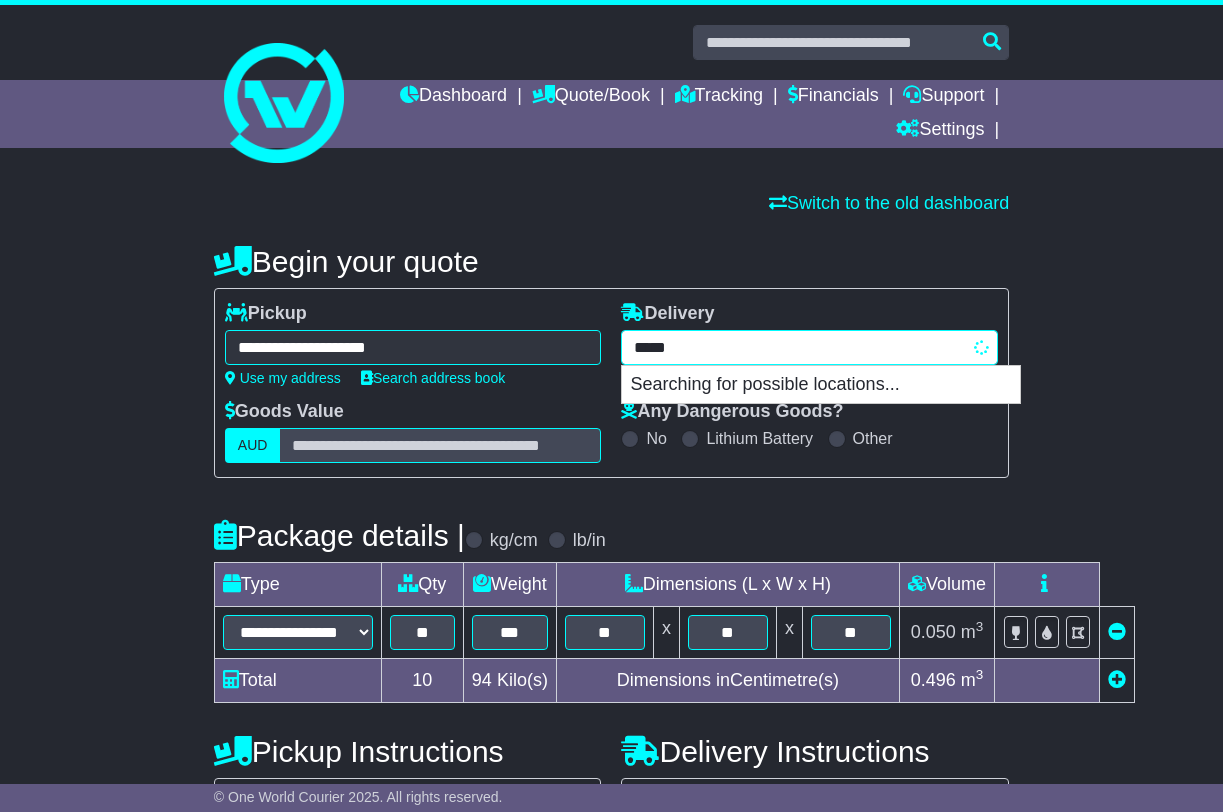 type on "****" 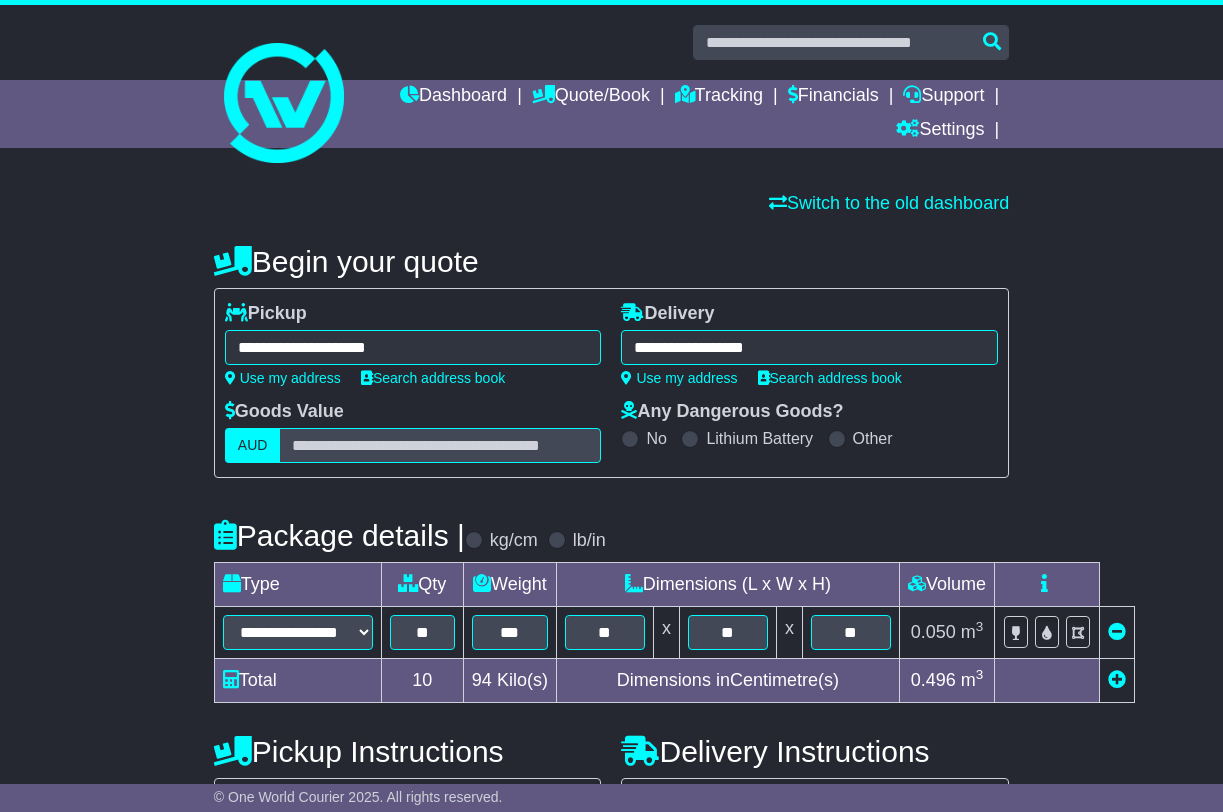click on "**** [GEOGRAPHIC_DATA][STREET_ADDRESS] [GEOGRAPHIC_DATA] 4561 [GEOGRAPHIC_DATA] 6412 [GEOGRAPHIC_DATA] NORTH [PERSON_NAME] 6390 [GEOGRAPHIC_DATA] 2536 [GEOGRAPHIC_DATA] 5556 [GEOGRAPHIC_DATA] 6020 [GEOGRAPHIC_DATA] 3550 [GEOGRAPHIC_DATA][PERSON_NAME] 3458 [GEOGRAPHIC_DATA] 6424 [GEOGRAPHIC_DATA] 2026 [GEOGRAPHIC_DATA] 5417 [GEOGRAPHIC_DATA] 4304 [GEOGRAPHIC_DATA] 2443 [GEOGRAPHIC_DATA] 7150 [GEOGRAPHIC_DATA] 6353 [GEOGRAPHIC_DATA] 4870 [GEOGRAPHIC_DATA] 5223 [GEOGRAPHIC_DATA] 6445 [GEOGRAPHIC_DATA] 2470 [GEOGRAPHIC_DATA] [GEOGRAPHIC_DATA] 2099 NORTH [GEOGRAPHIC_DATA] 6207 [GEOGRAPHIC_DATA] NORTH EPPING 2121 NORTH ERADU 6532 [GEOGRAPHIC_DATA] 4741 [GEOGRAPHIC_DATA] 6159 [GEOGRAPHIC_DATA] 3215 [GEOGRAPHIC_DATA] 2250 [GEOGRAPHIC_DATA] 6254" at bounding box center (809, 347) 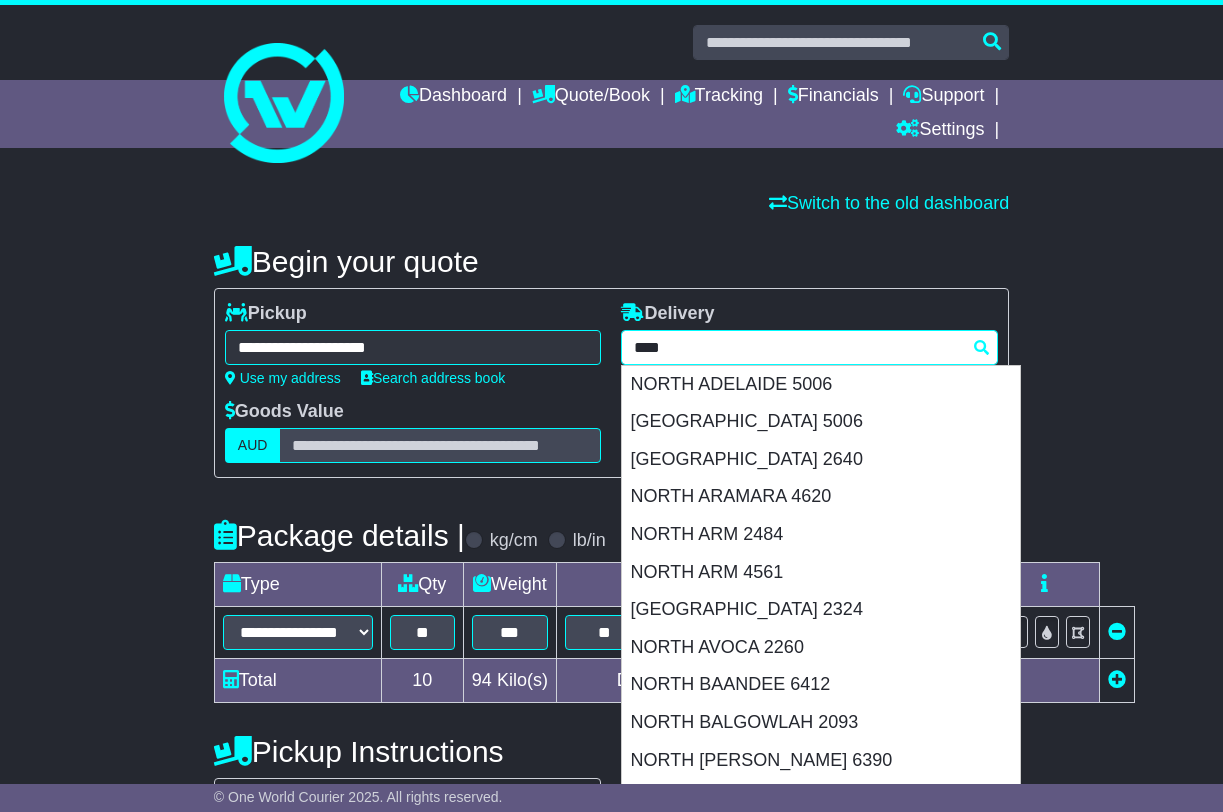 type on "**********" 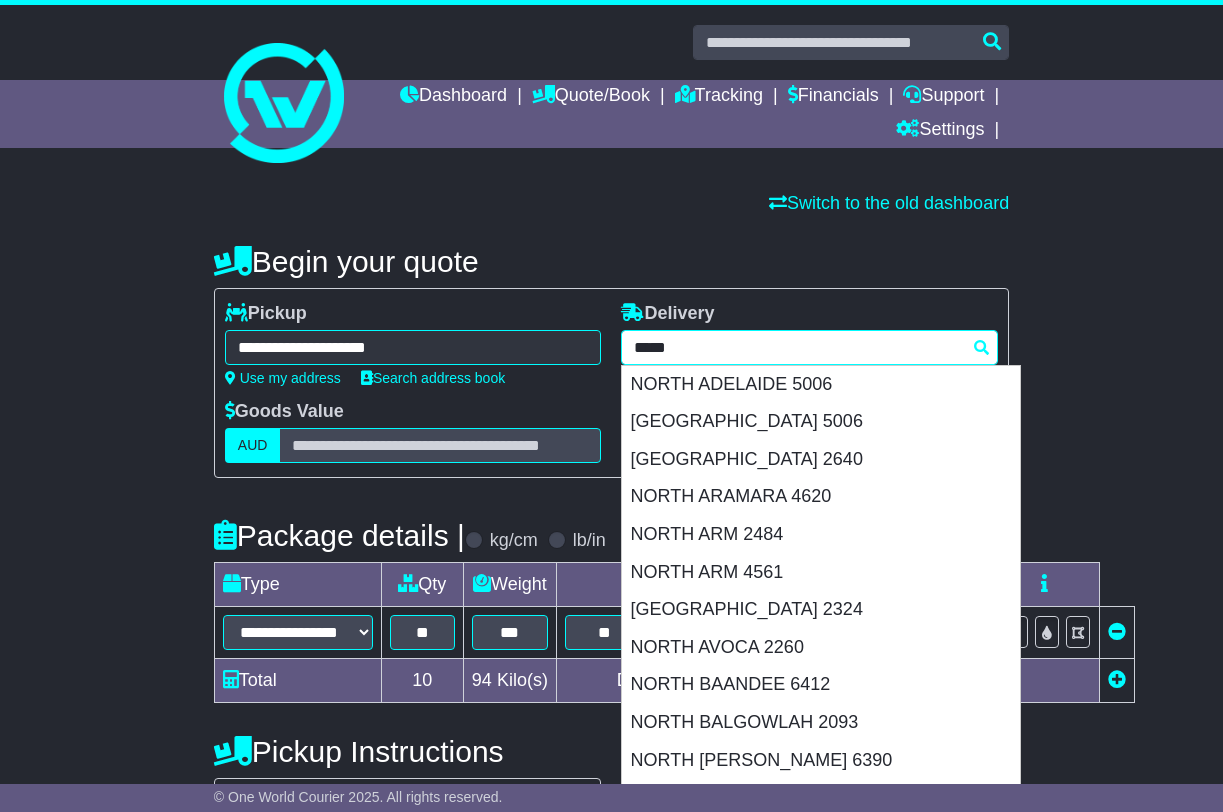 type 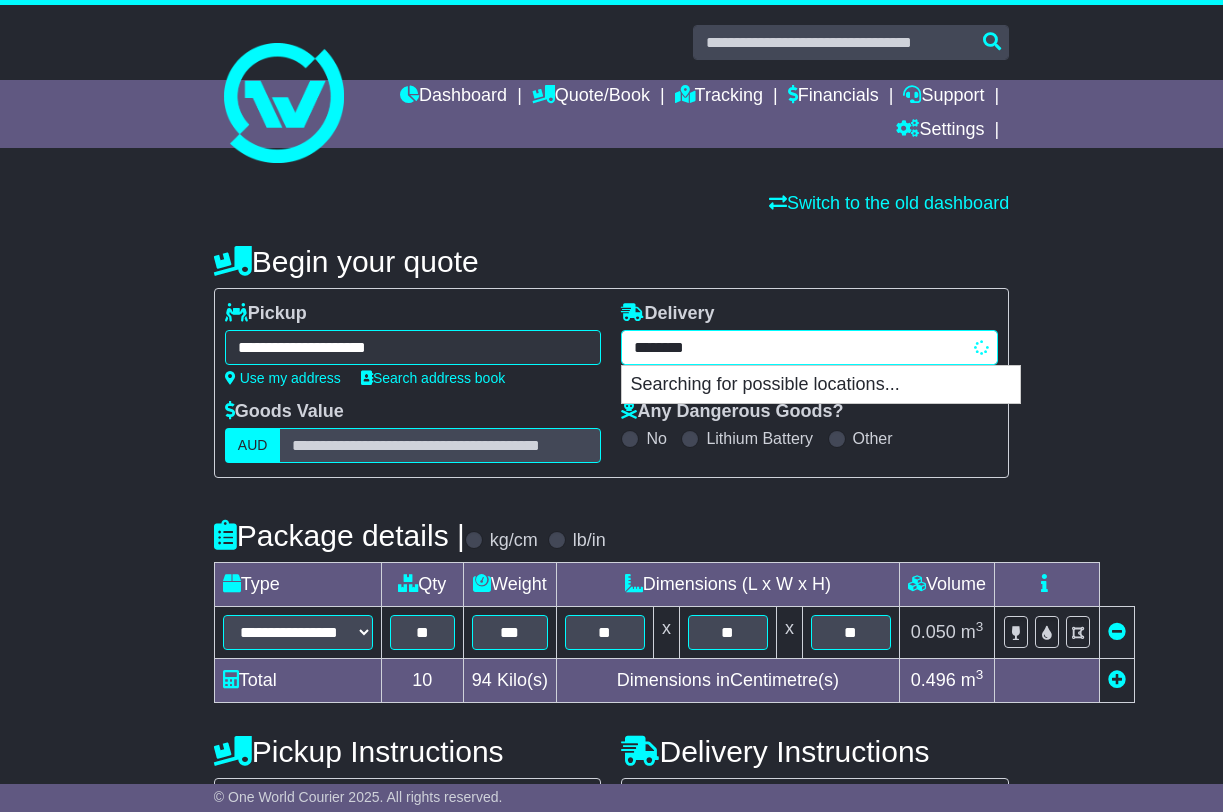 type on "*********" 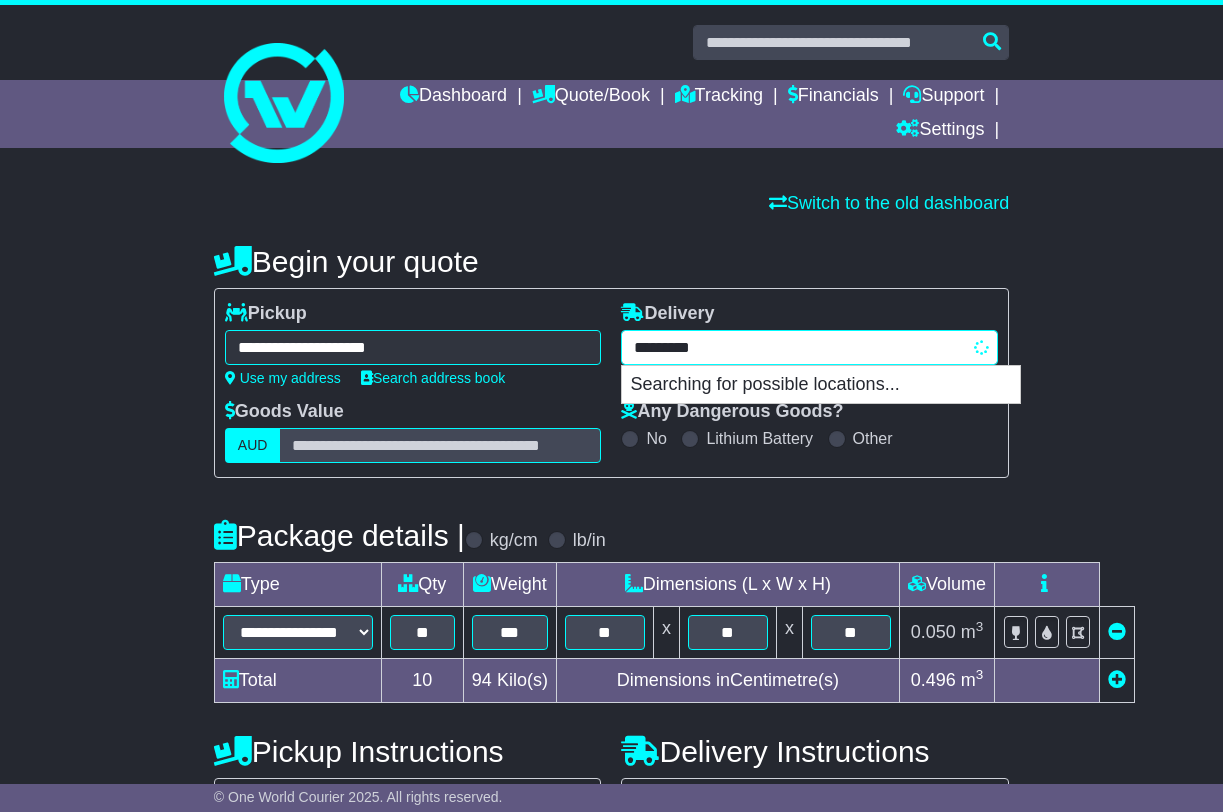 type on "**********" 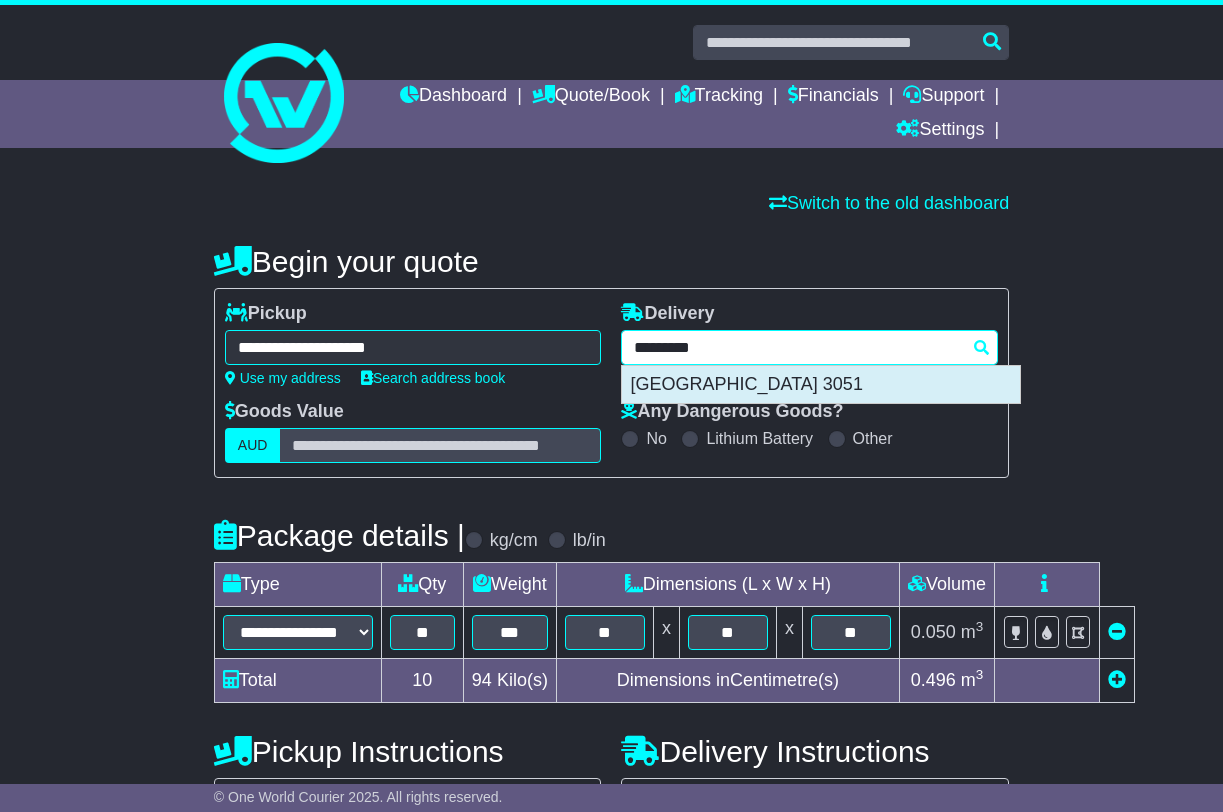 click on "[GEOGRAPHIC_DATA] 3051" at bounding box center [821, 385] 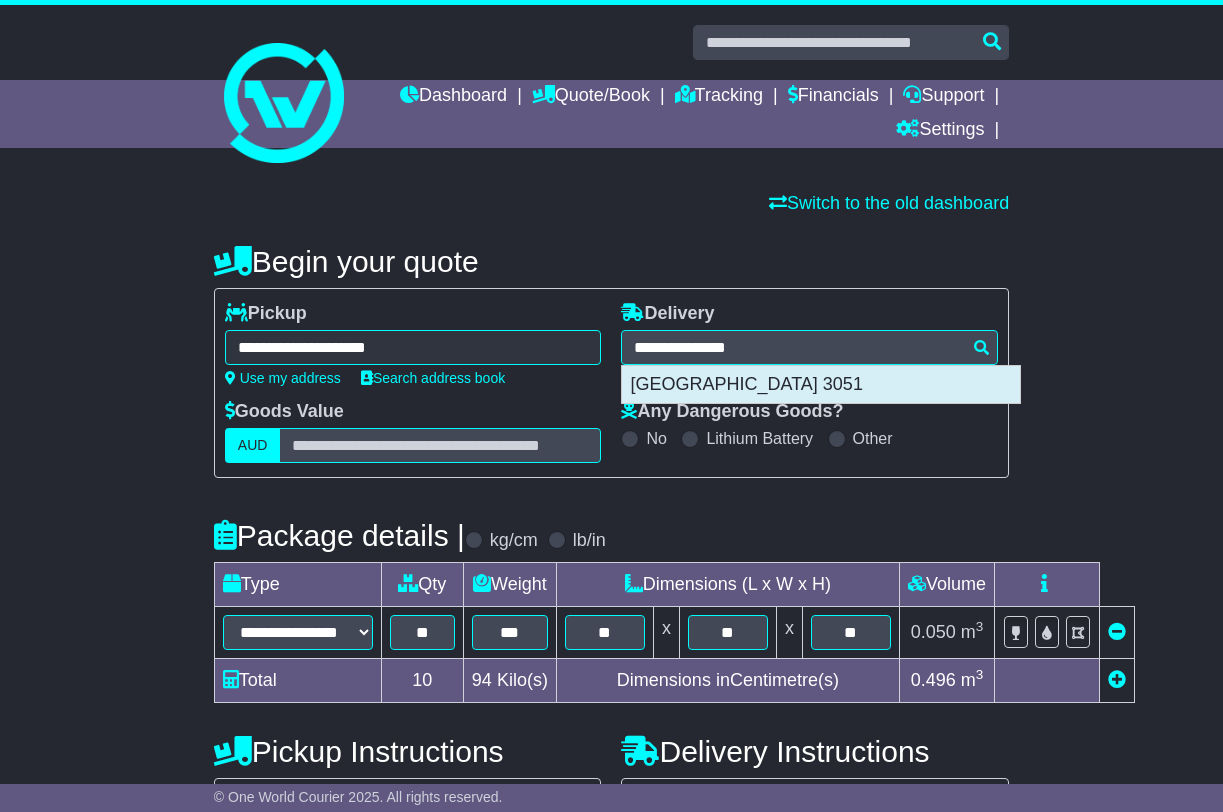 type on "**********" 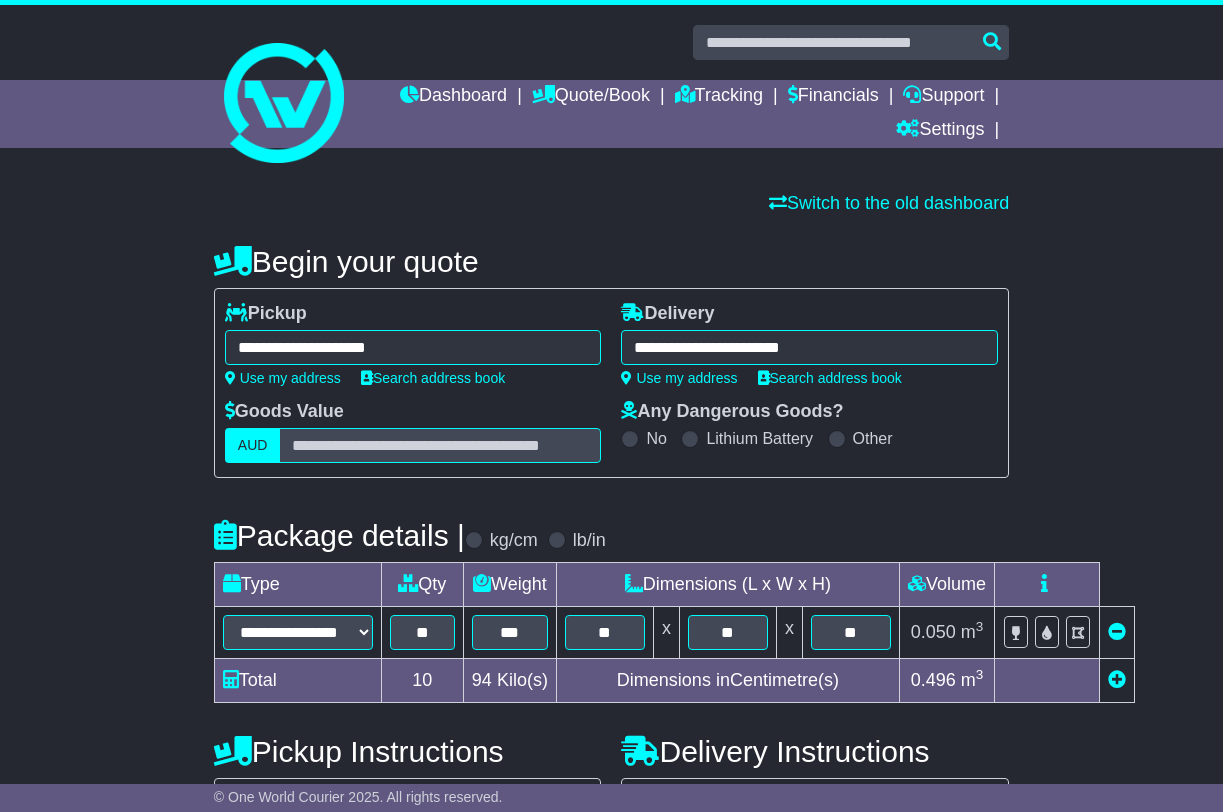 scroll, scrollTop: 312, scrollLeft: 0, axis: vertical 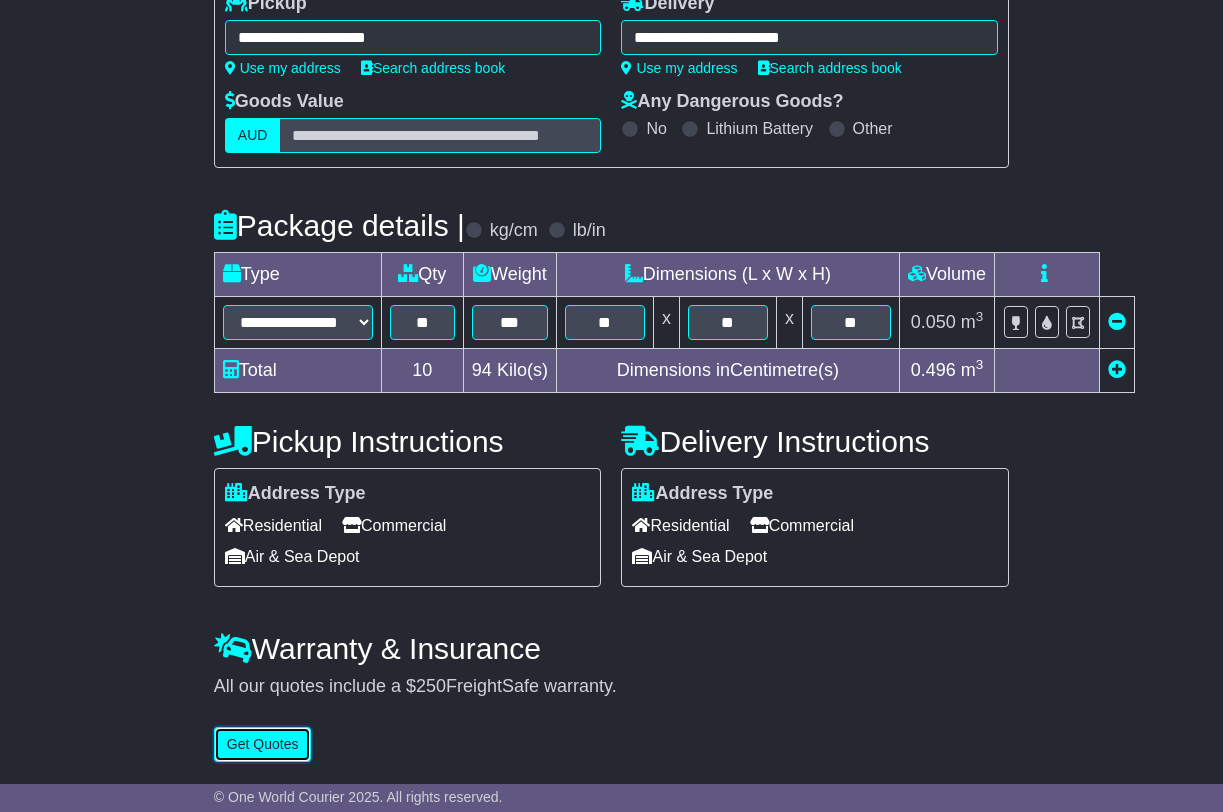 click on "Get Quotes" at bounding box center [263, 744] 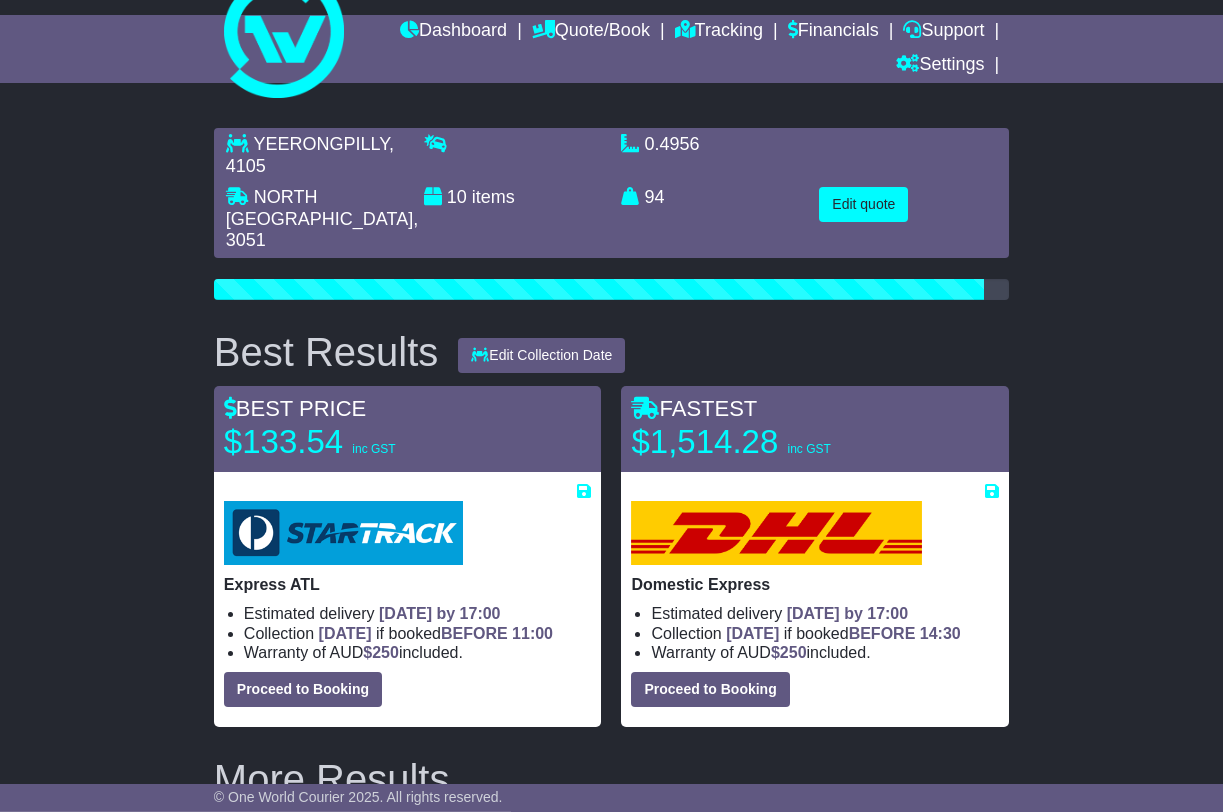 scroll, scrollTop: 52, scrollLeft: 0, axis: vertical 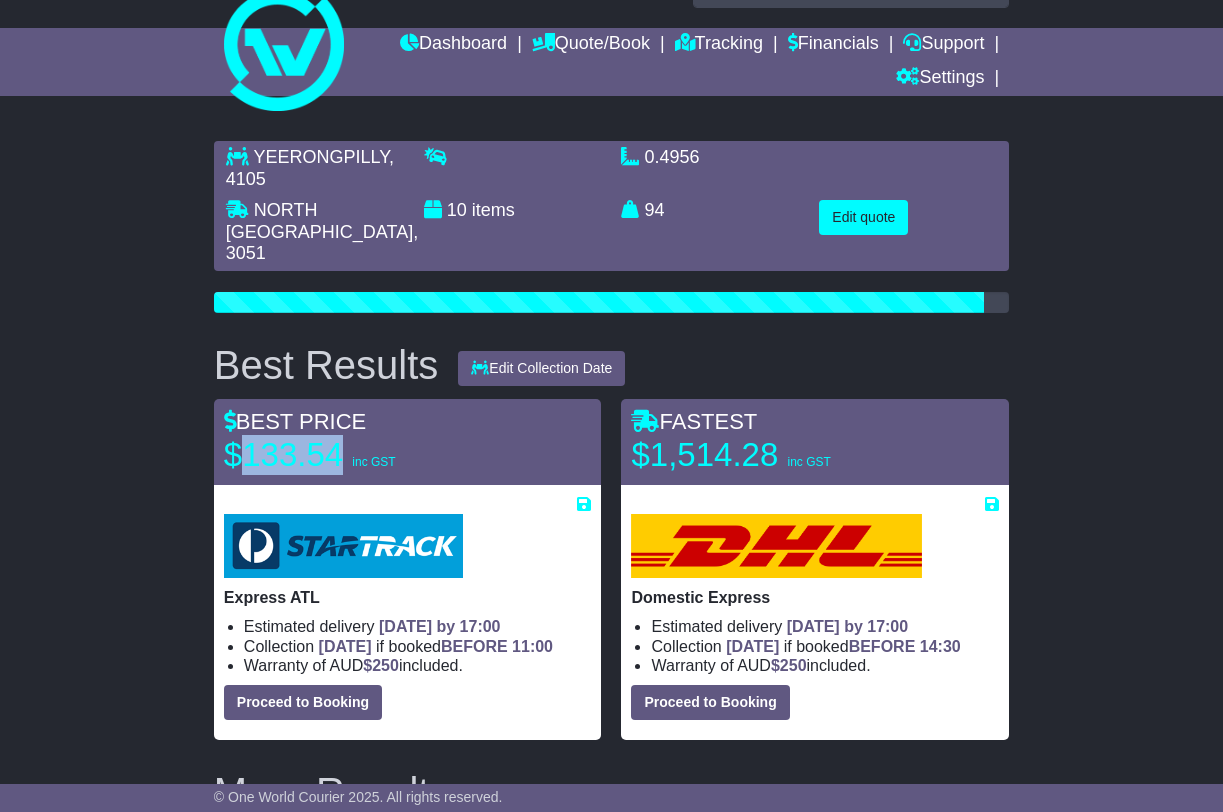 drag, startPoint x: 249, startPoint y: 428, endPoint x: 340, endPoint y: 426, distance: 91.02197 